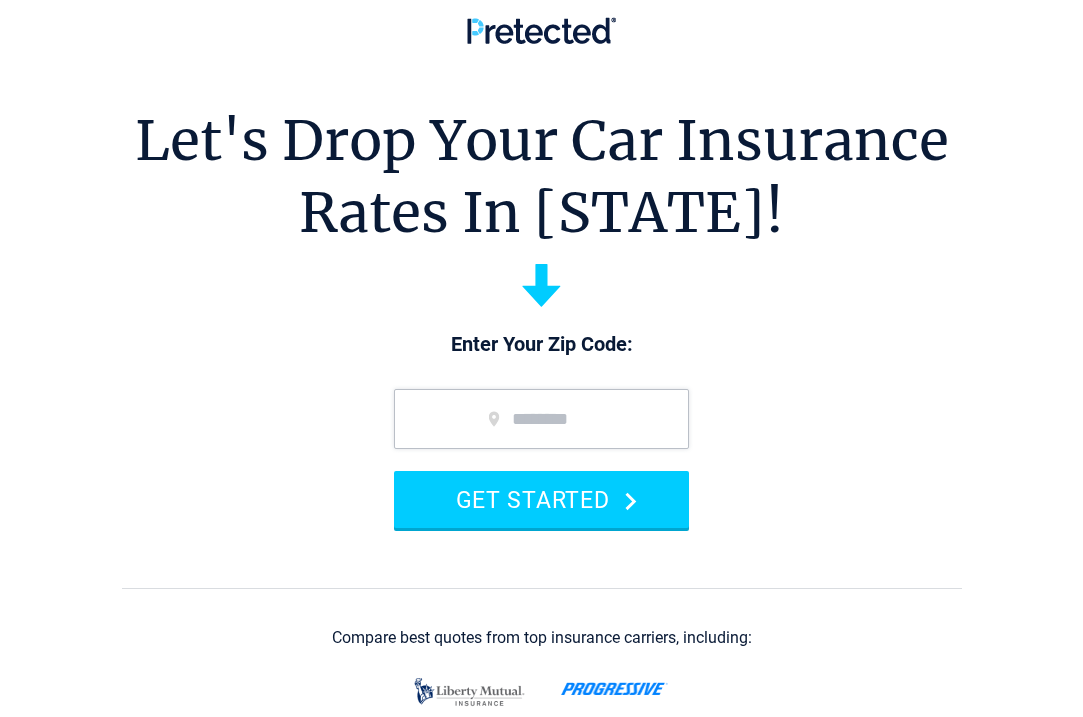 scroll, scrollTop: 0, scrollLeft: 0, axis: both 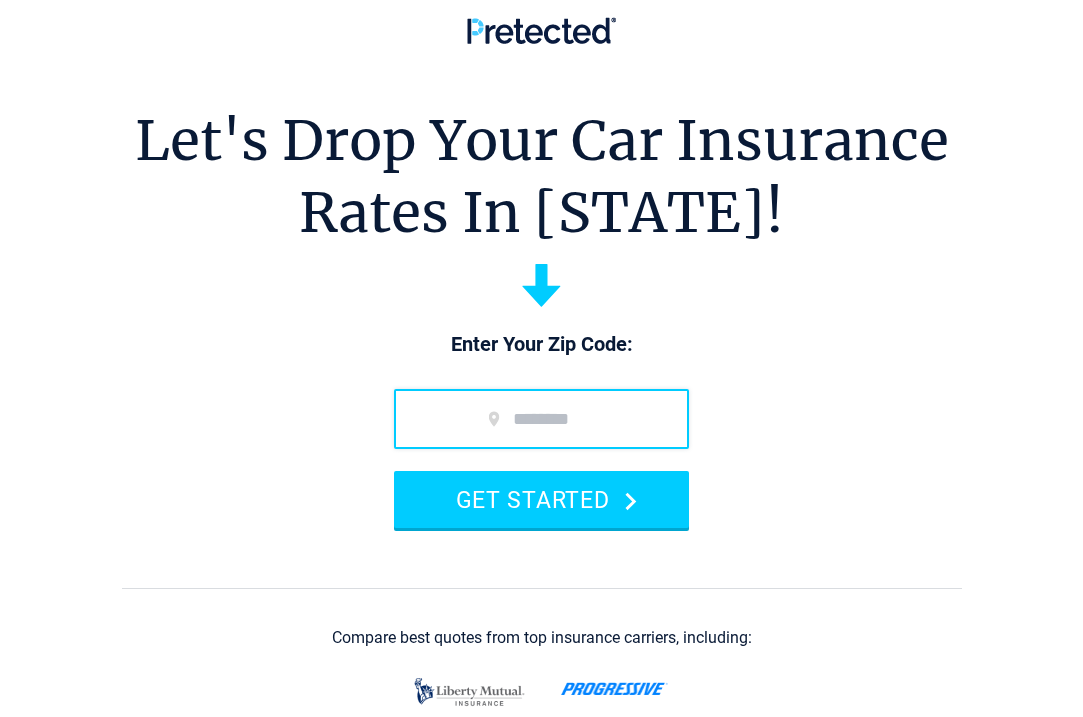 click at bounding box center (541, 419) 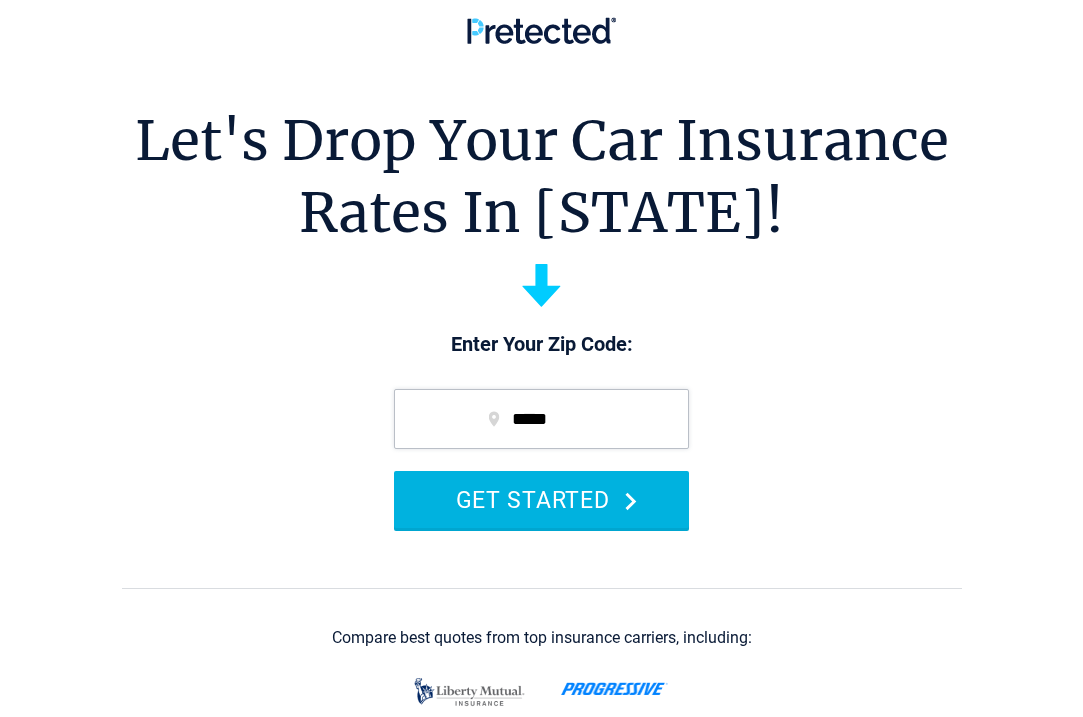 type on "*****" 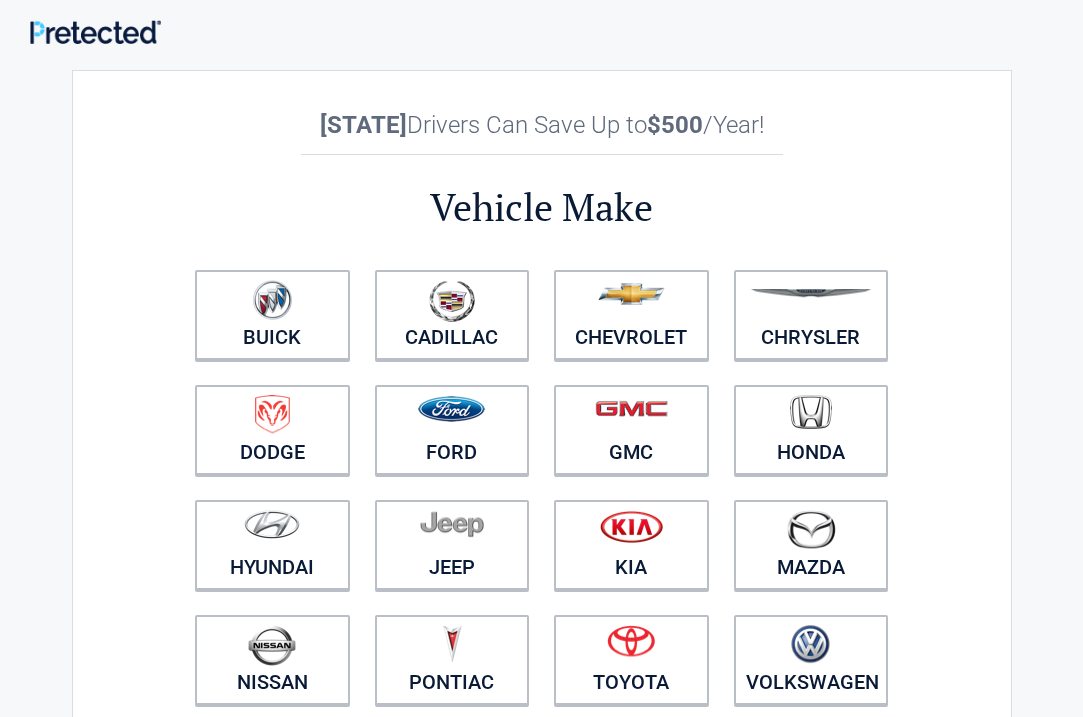 scroll, scrollTop: 0, scrollLeft: 0, axis: both 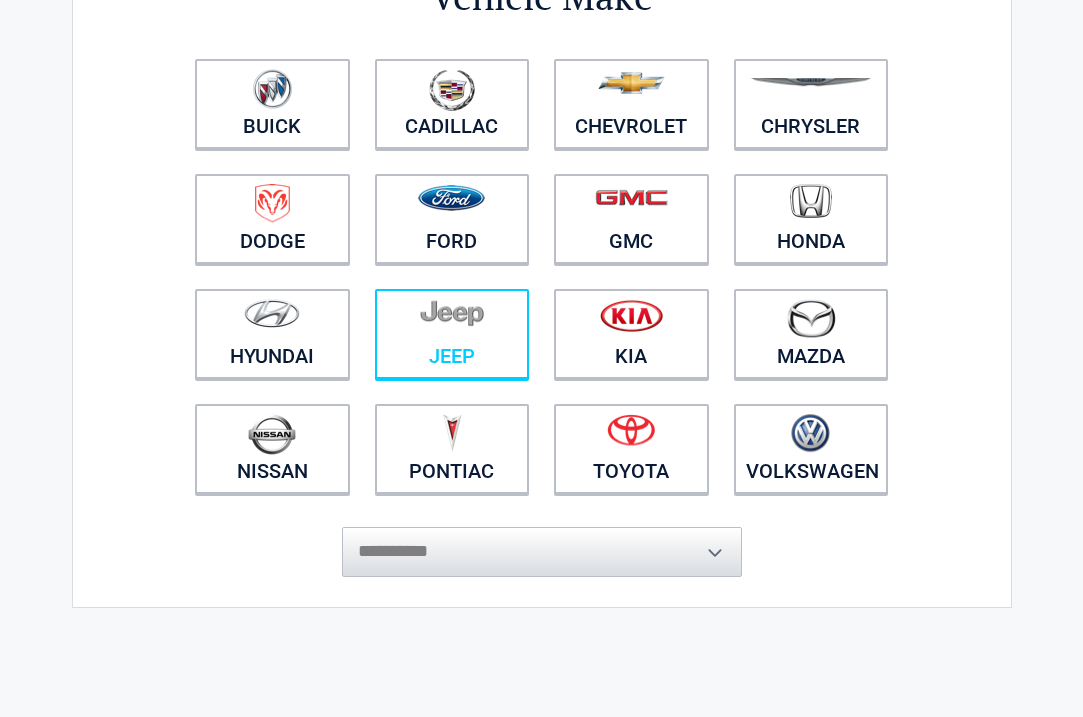 click on "Jeep" at bounding box center (452, 334) 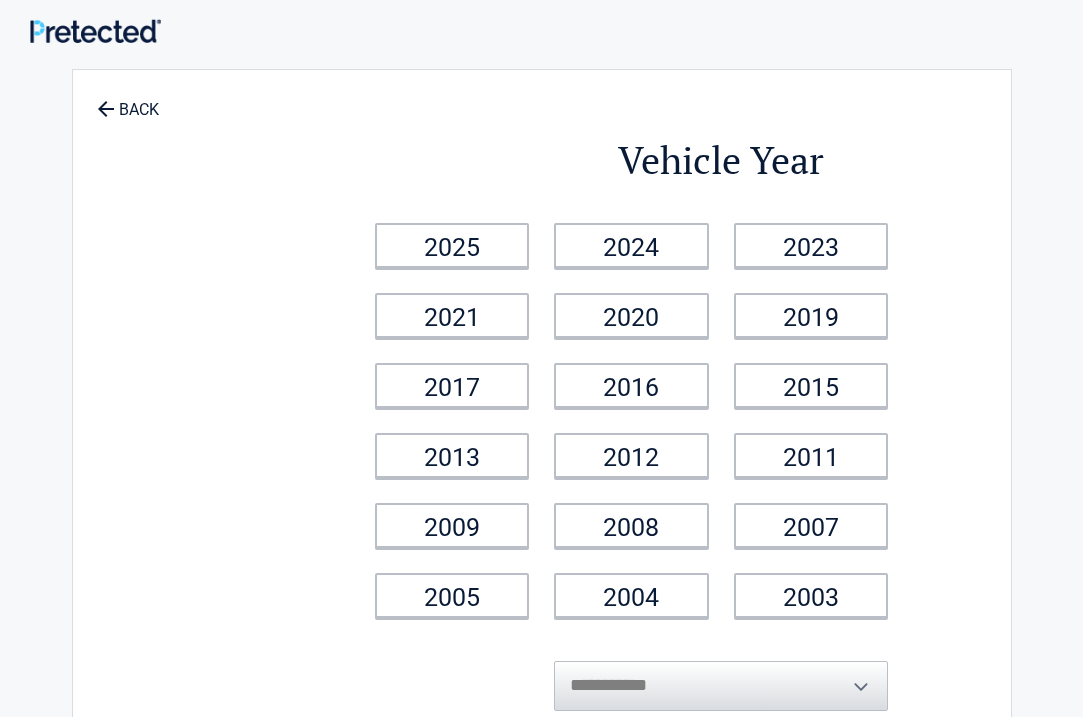 scroll, scrollTop: 0, scrollLeft: 0, axis: both 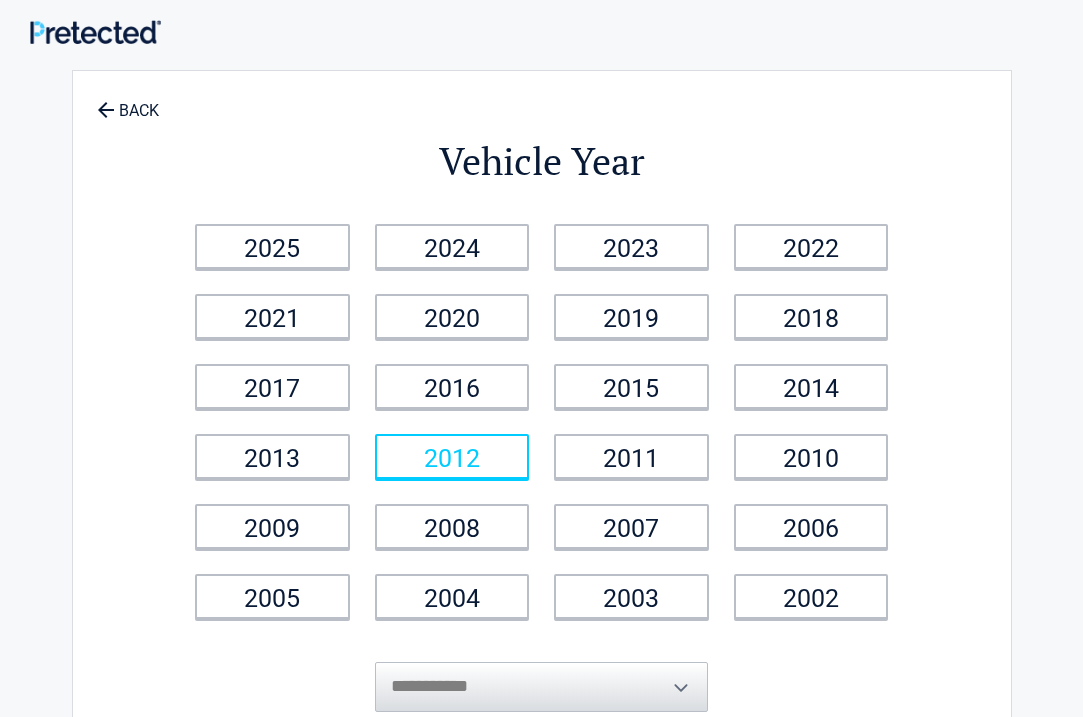 click on "2012" at bounding box center (452, 456) 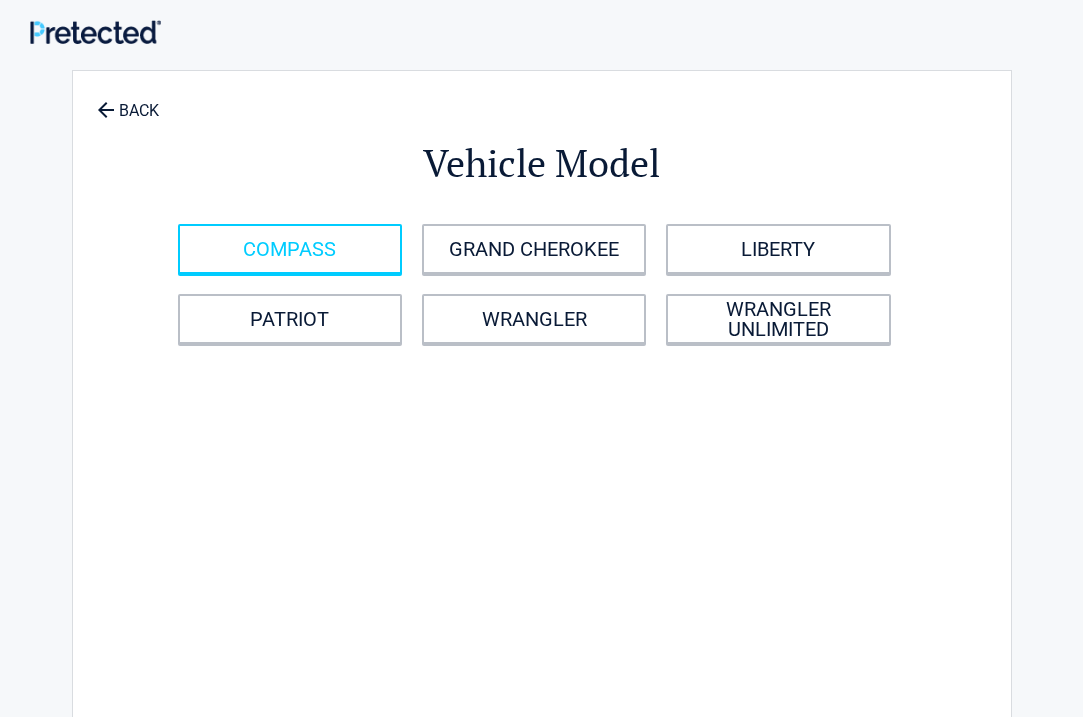 click on "COMPASS" at bounding box center (290, 249) 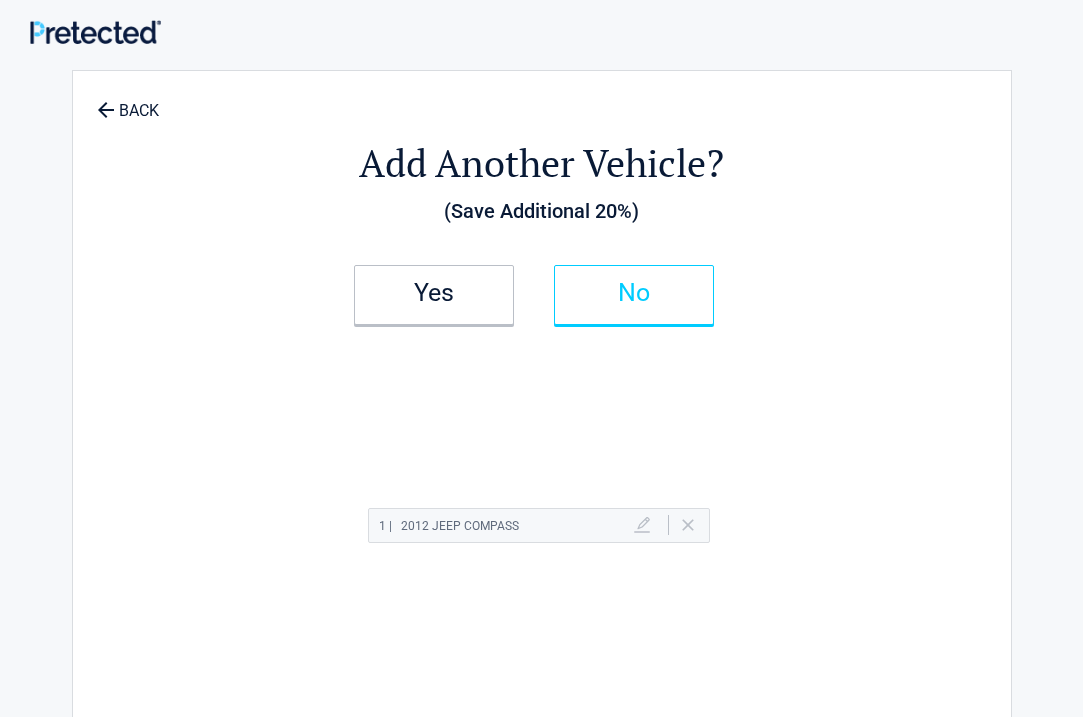 click on "No" at bounding box center [634, 293] 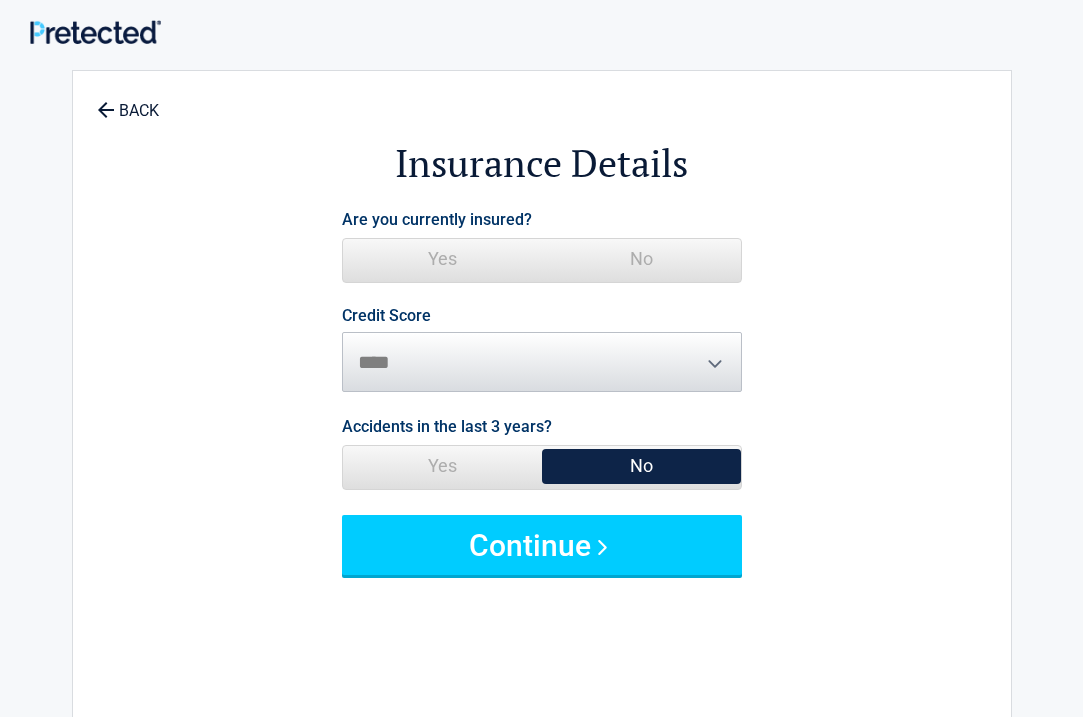 click on "No" at bounding box center [641, 259] 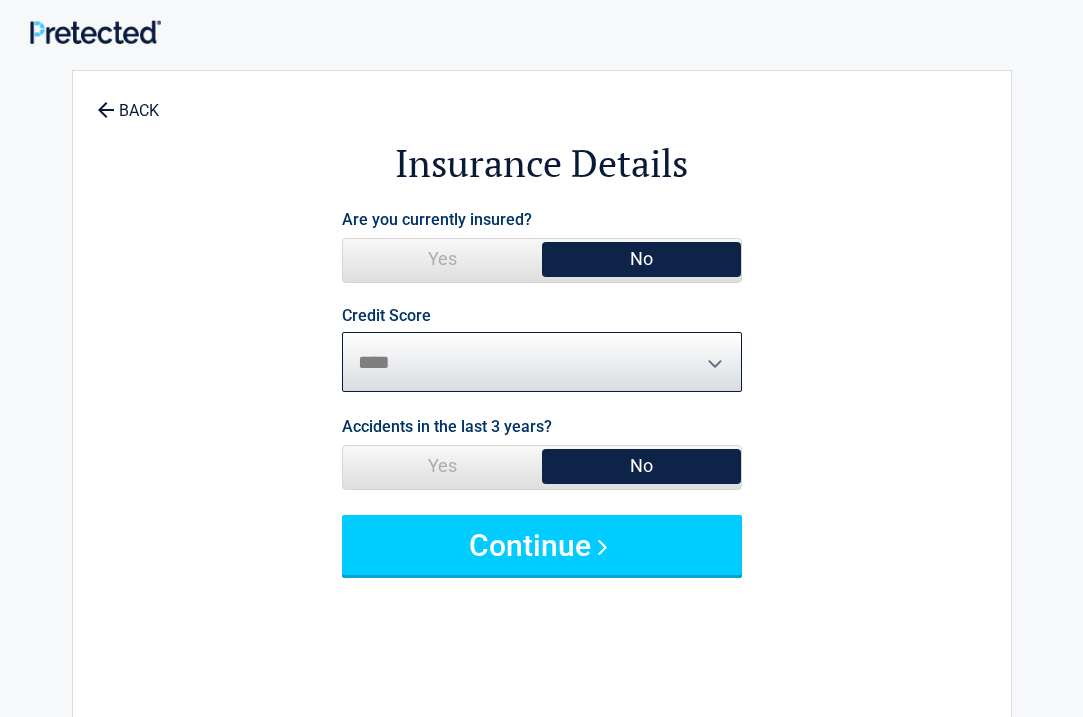 select on "*******" 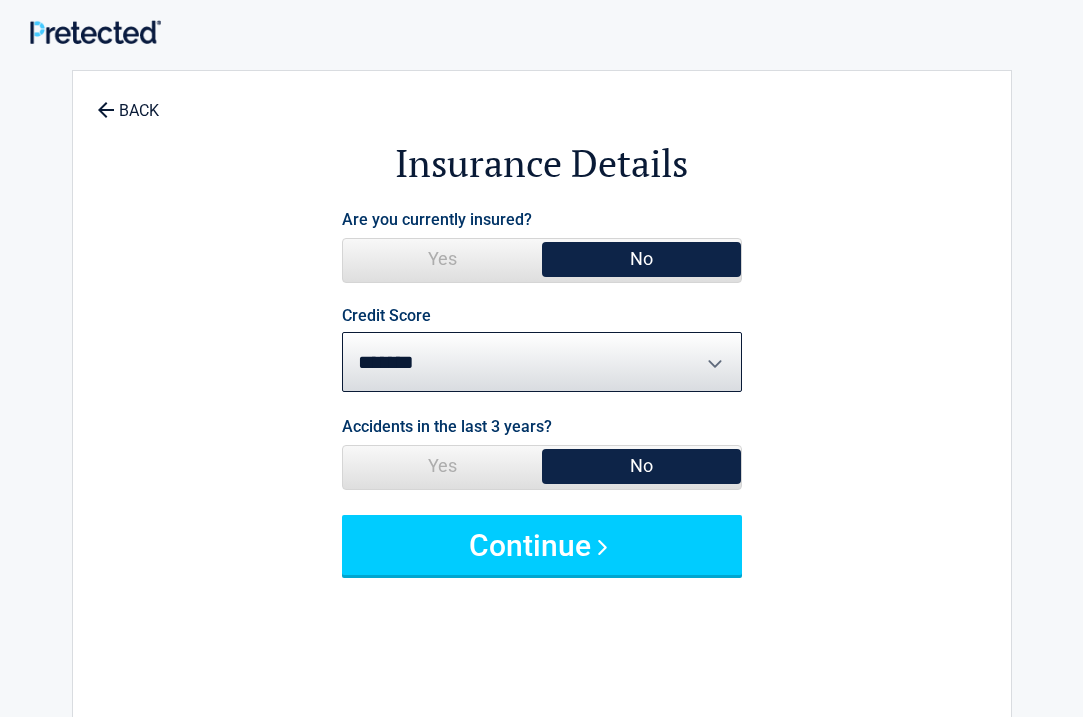 click on "No" at bounding box center [641, 466] 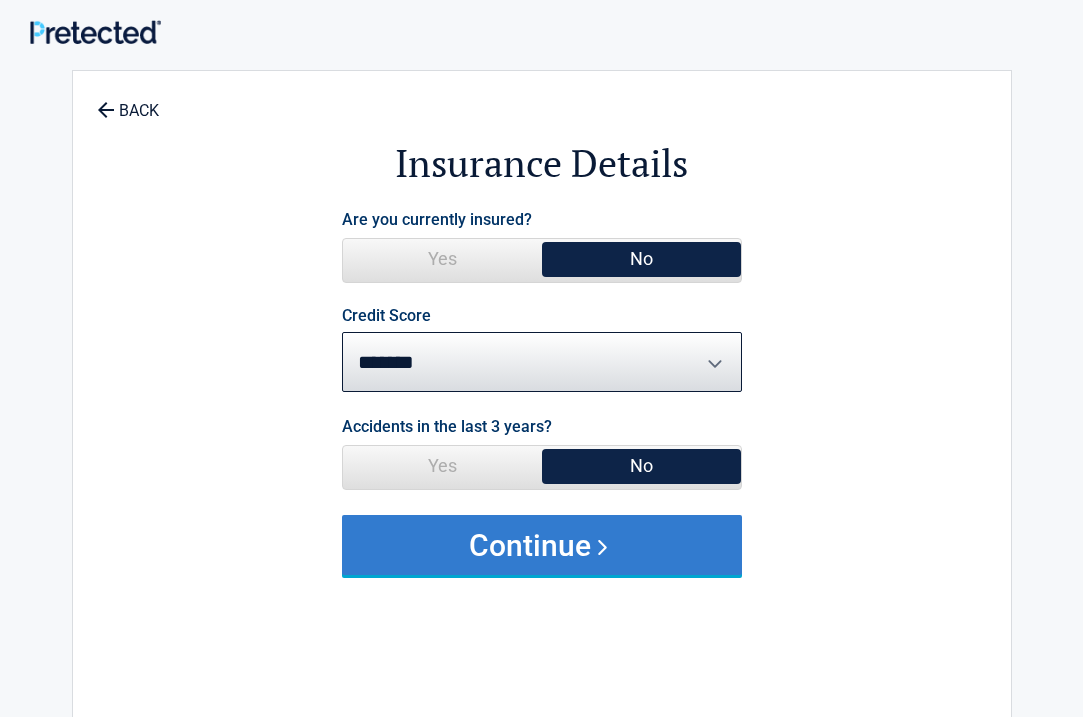 click on "Continue" at bounding box center (542, 545) 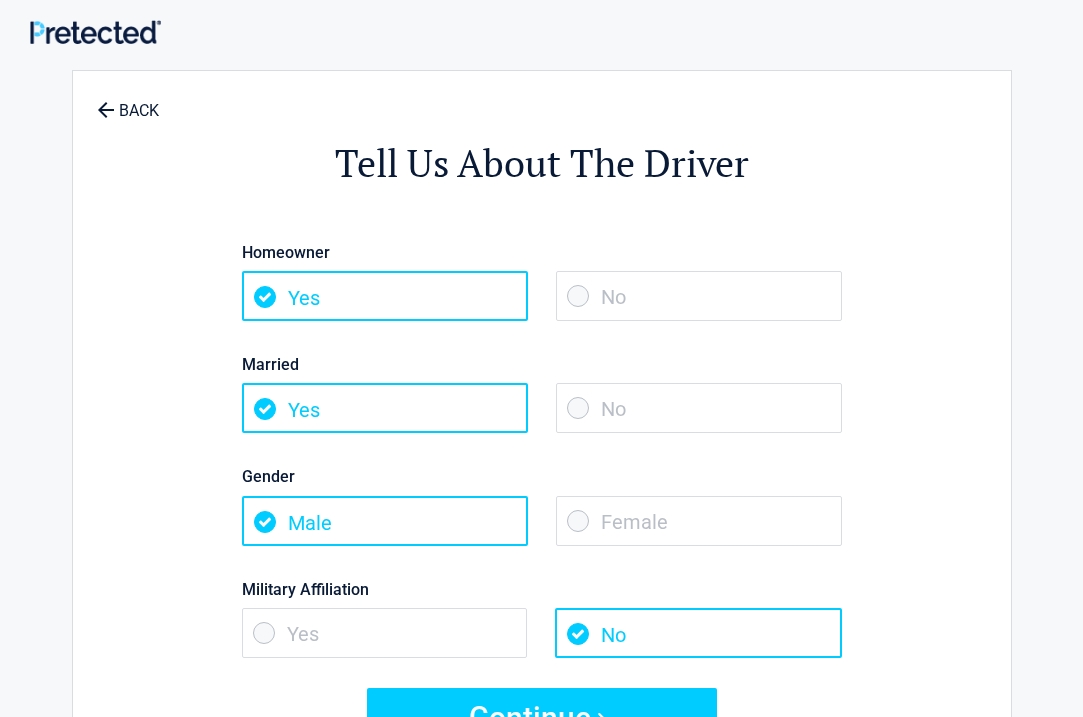 click on "No" at bounding box center (699, 296) 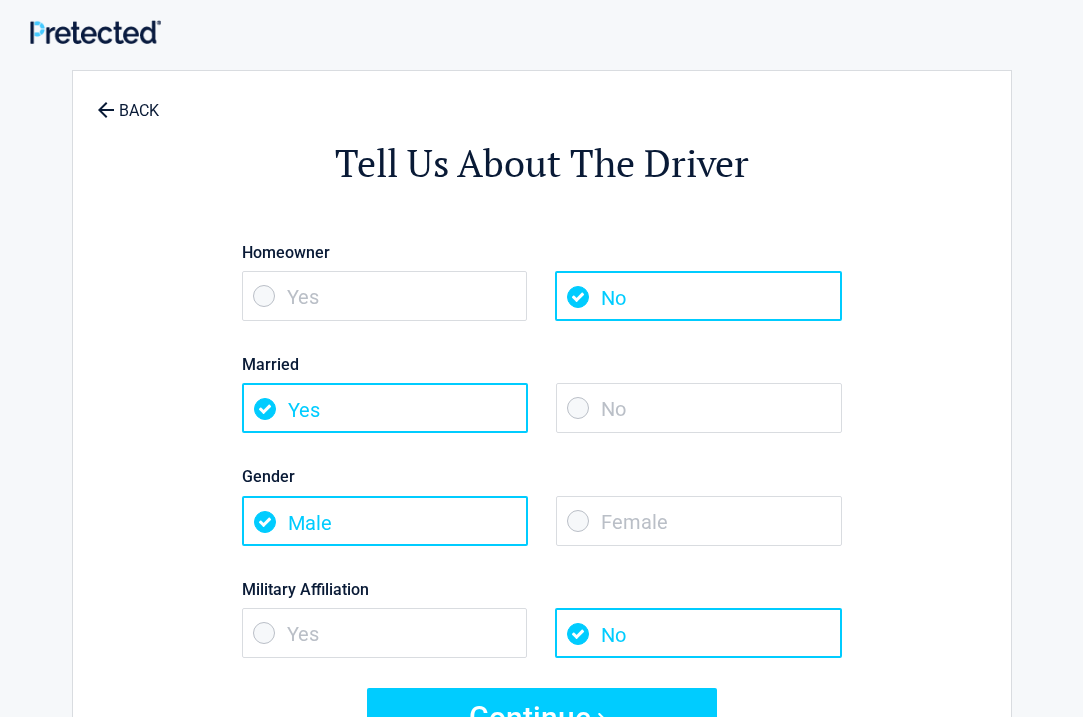 click on "No" at bounding box center [699, 408] 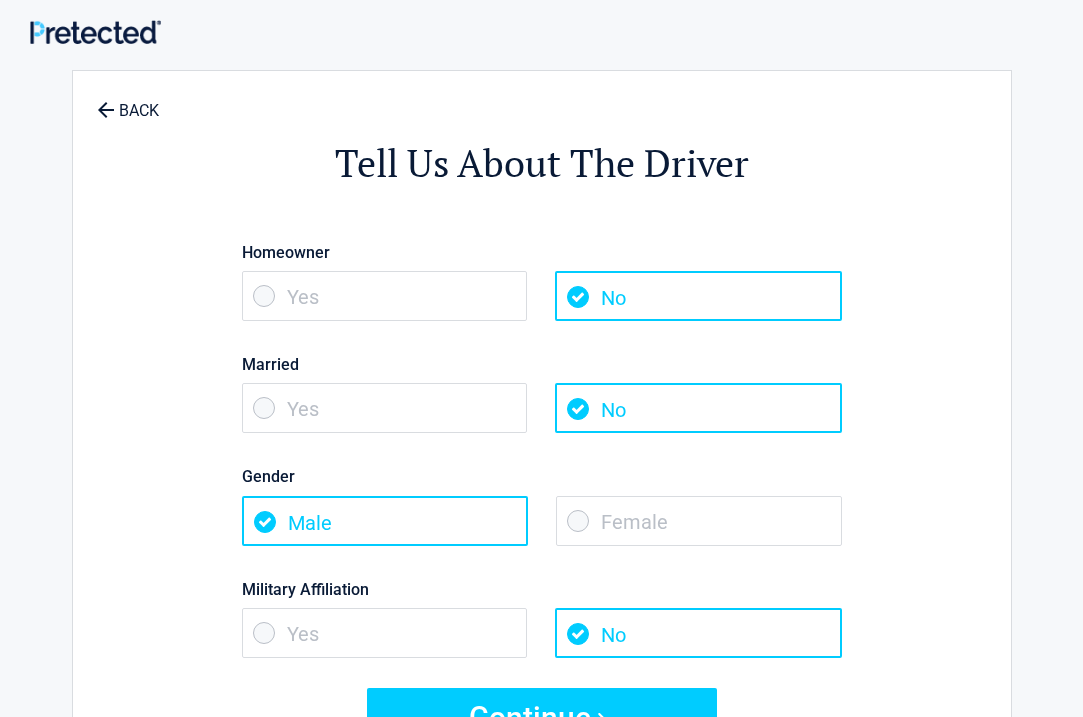 click on "Male" at bounding box center [385, 521] 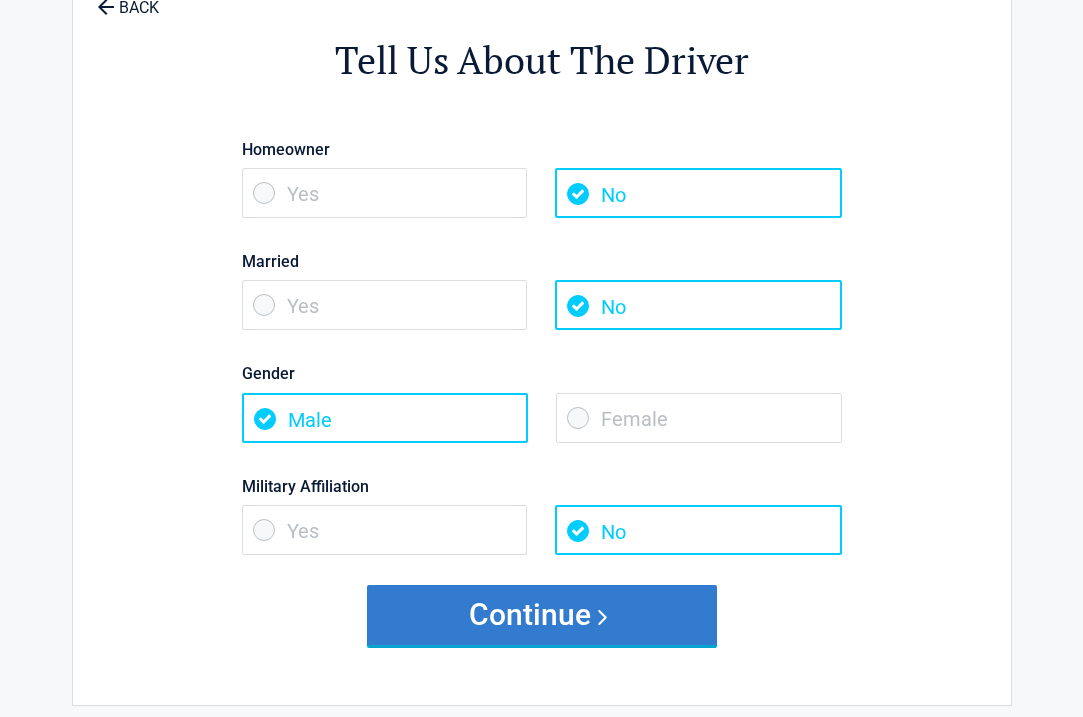 click on "Continue" at bounding box center [542, 615] 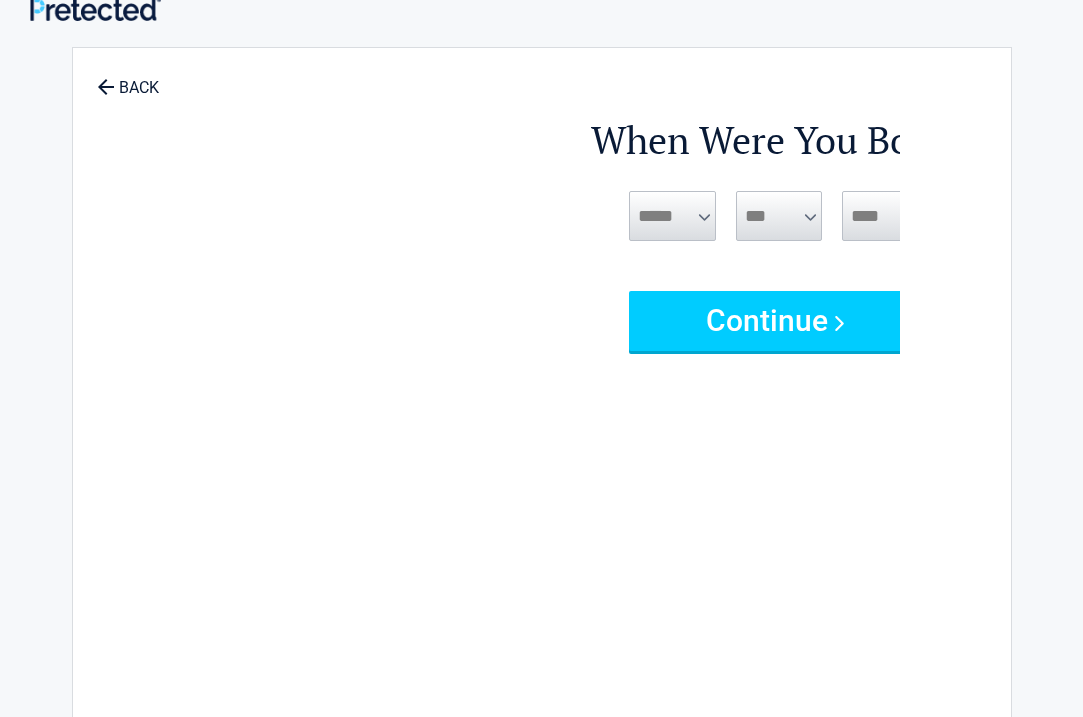 scroll, scrollTop: 0, scrollLeft: 0, axis: both 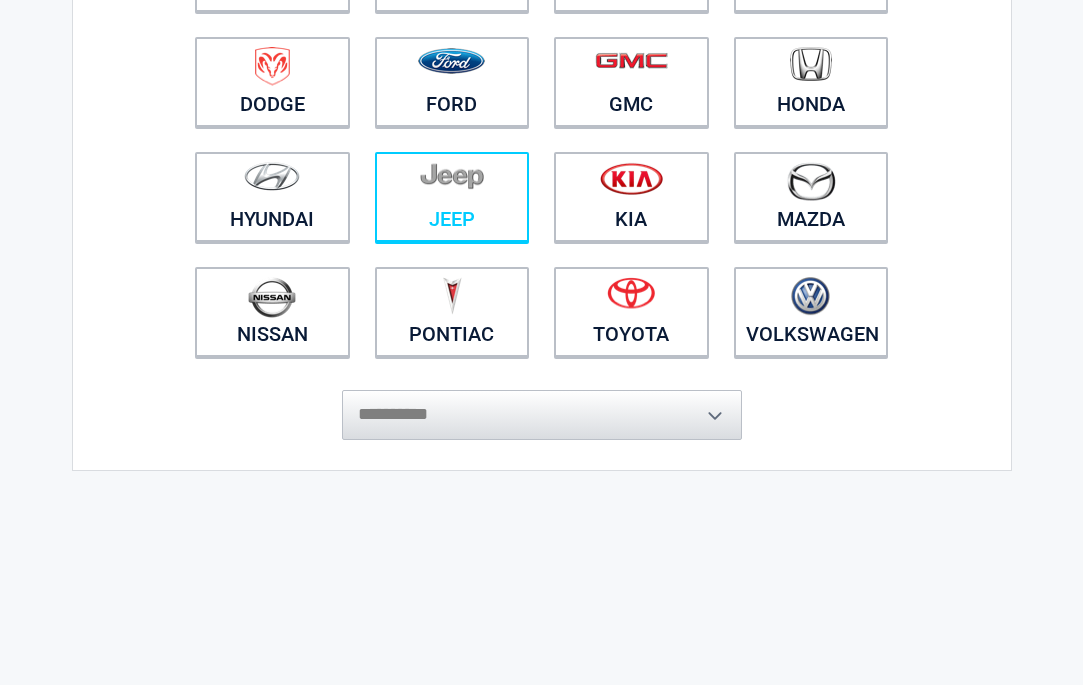 click at bounding box center (452, 184) 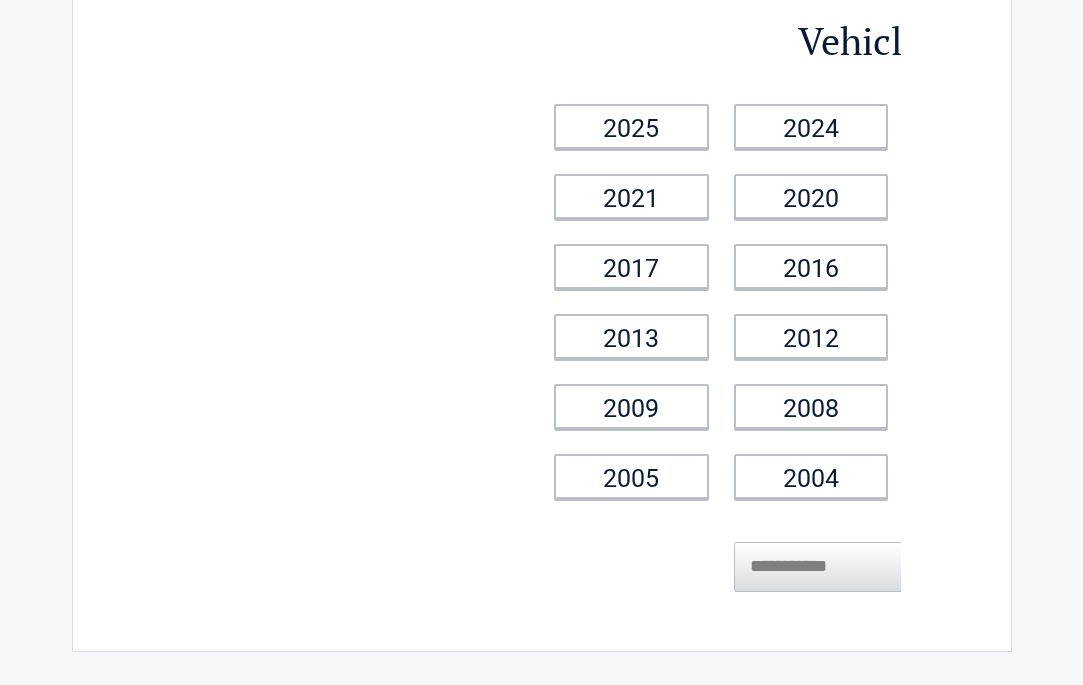scroll, scrollTop: 0, scrollLeft: 0, axis: both 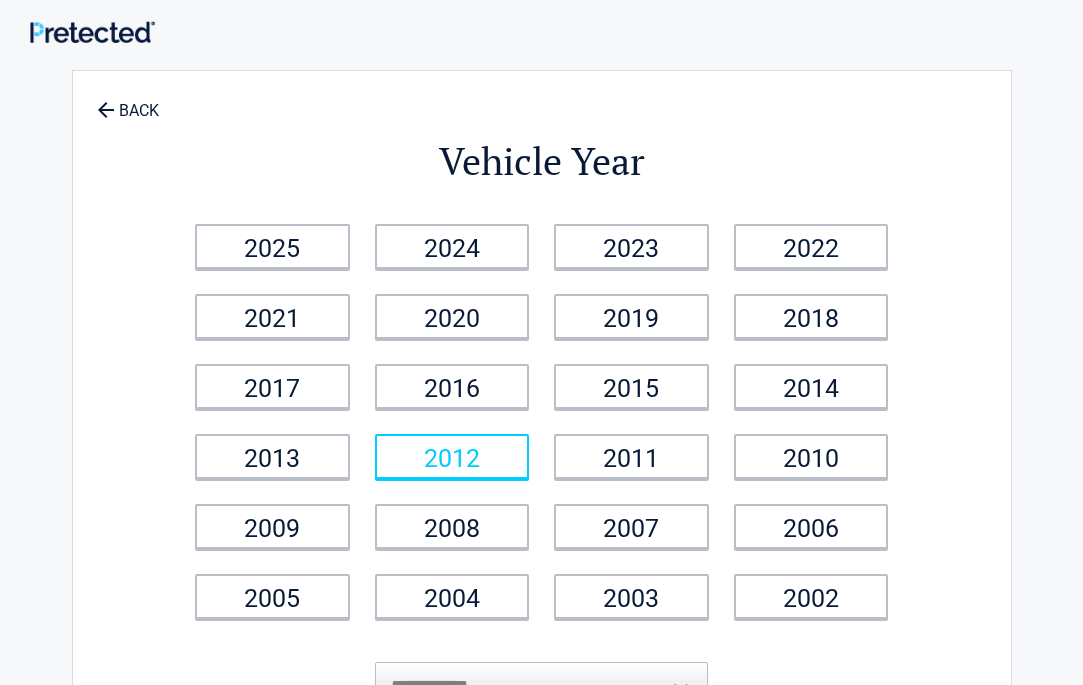 click on "2012" at bounding box center (452, 456) 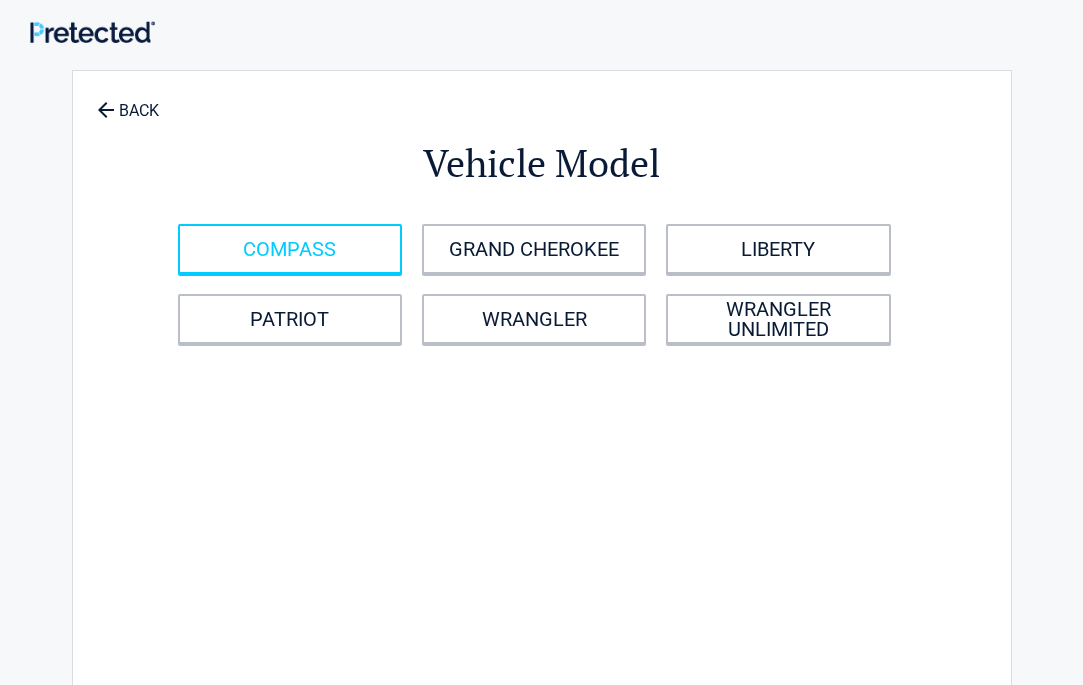 click on "COMPASS" at bounding box center [290, 249] 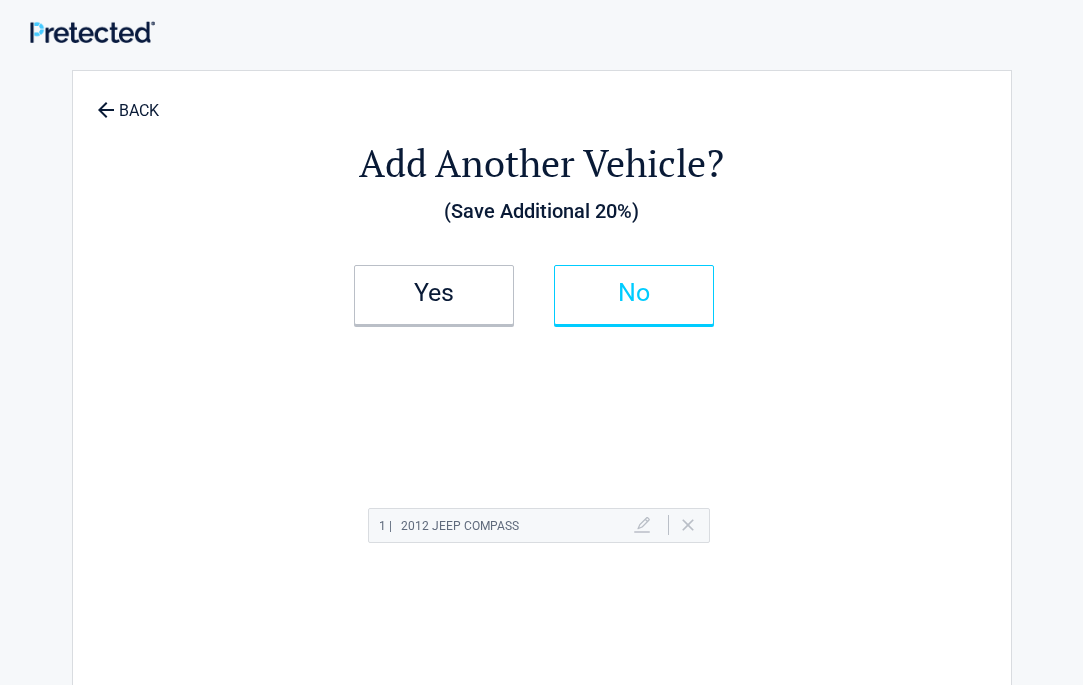 click on "No" at bounding box center (634, 293) 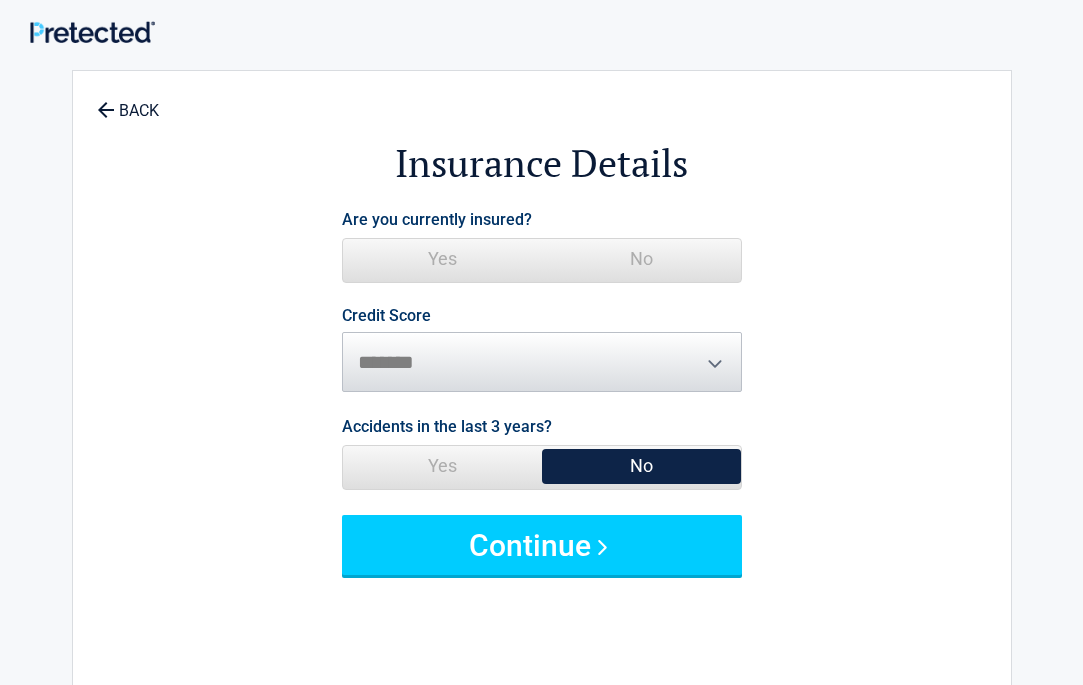 click on "No" at bounding box center [641, 259] 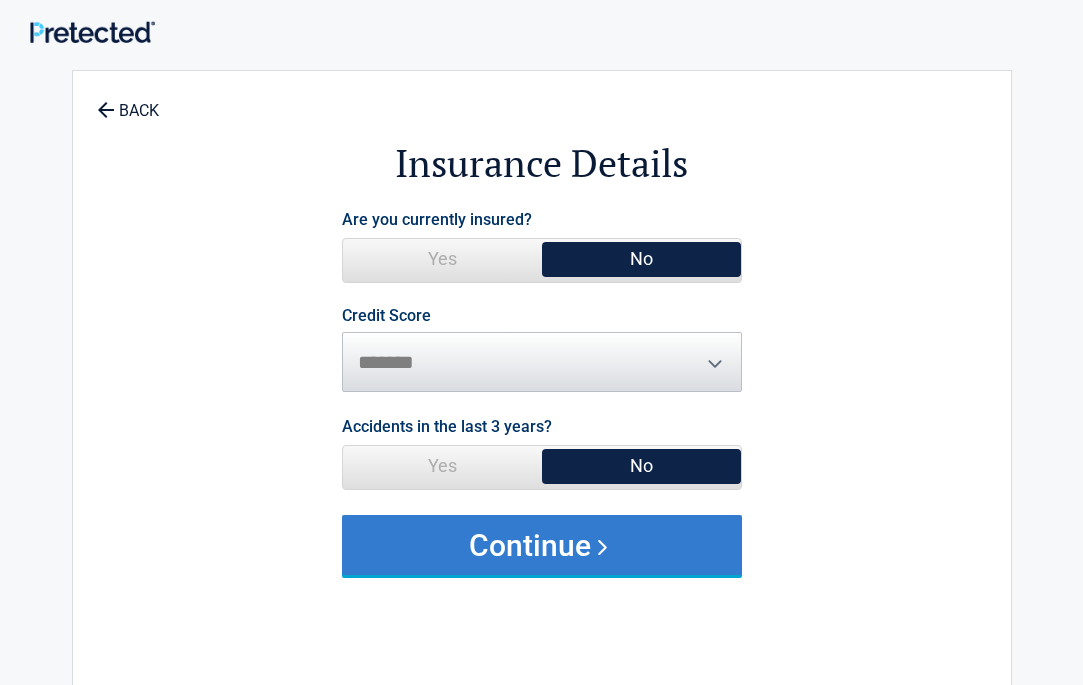 click on "Continue" at bounding box center (542, 545) 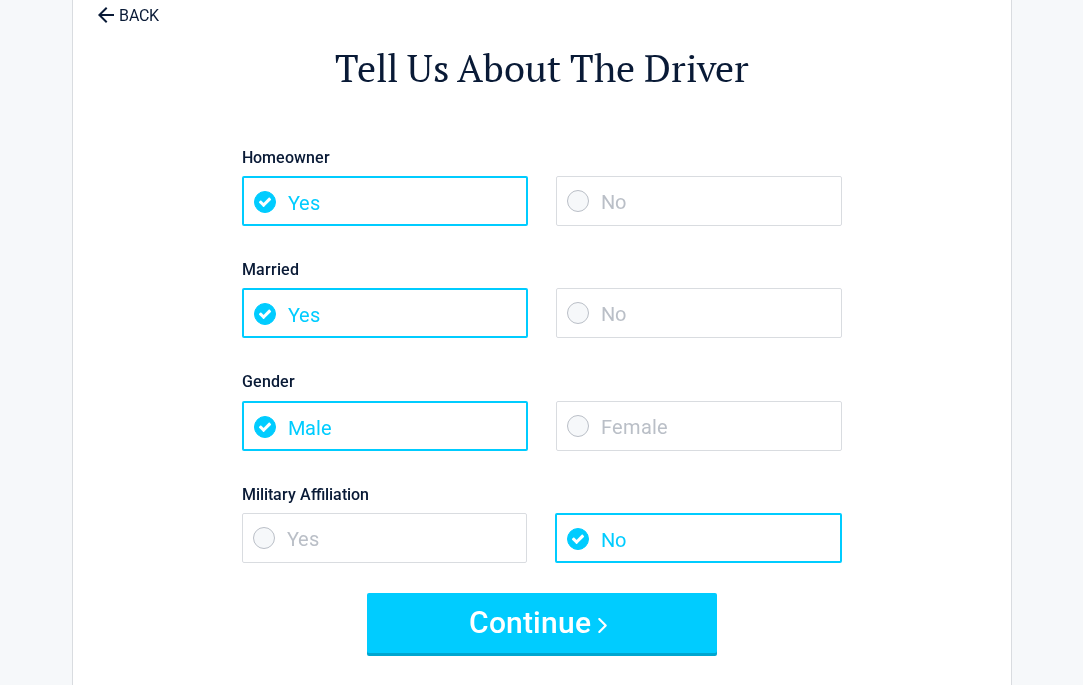 scroll, scrollTop: 96, scrollLeft: 0, axis: vertical 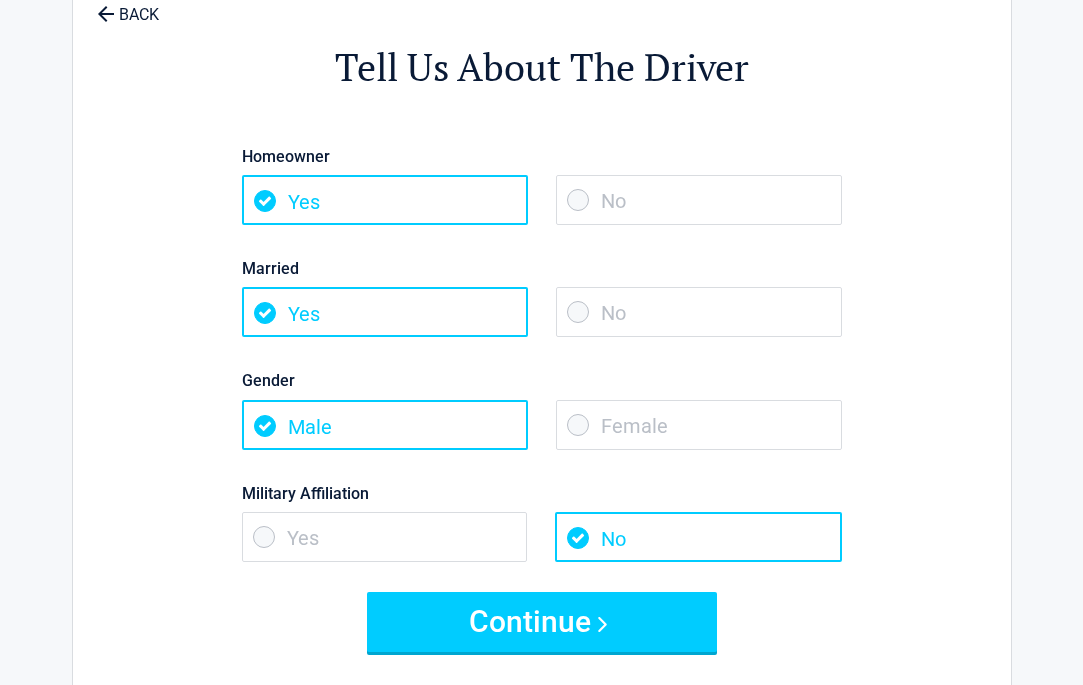 click on "Yes" at bounding box center (385, 200) 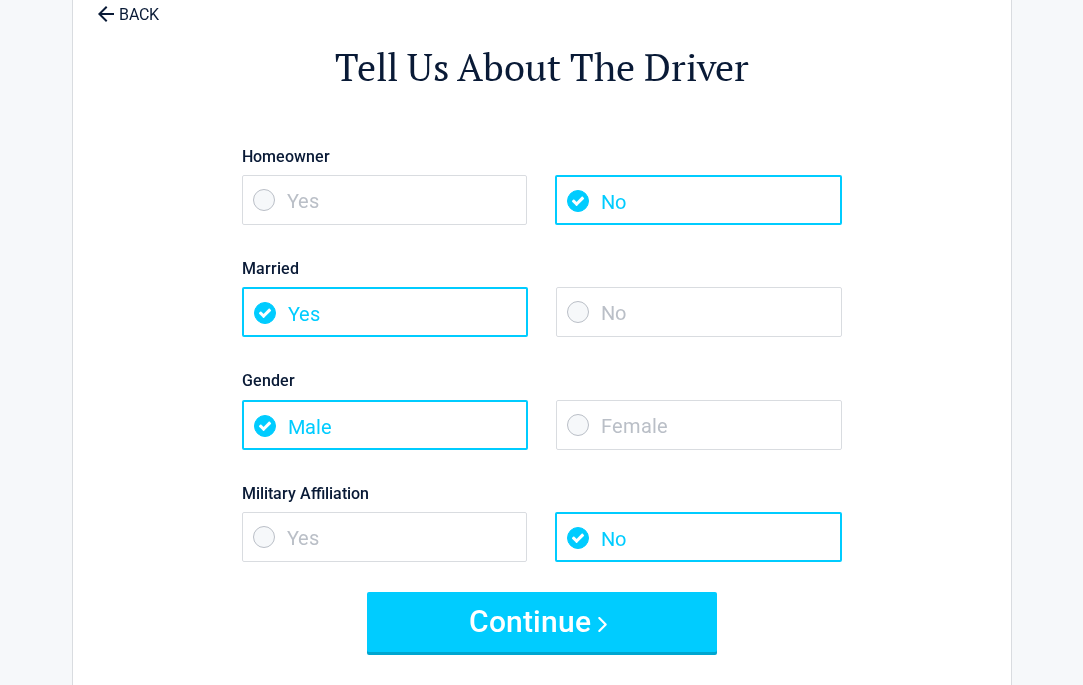 click on "No" at bounding box center [699, 312] 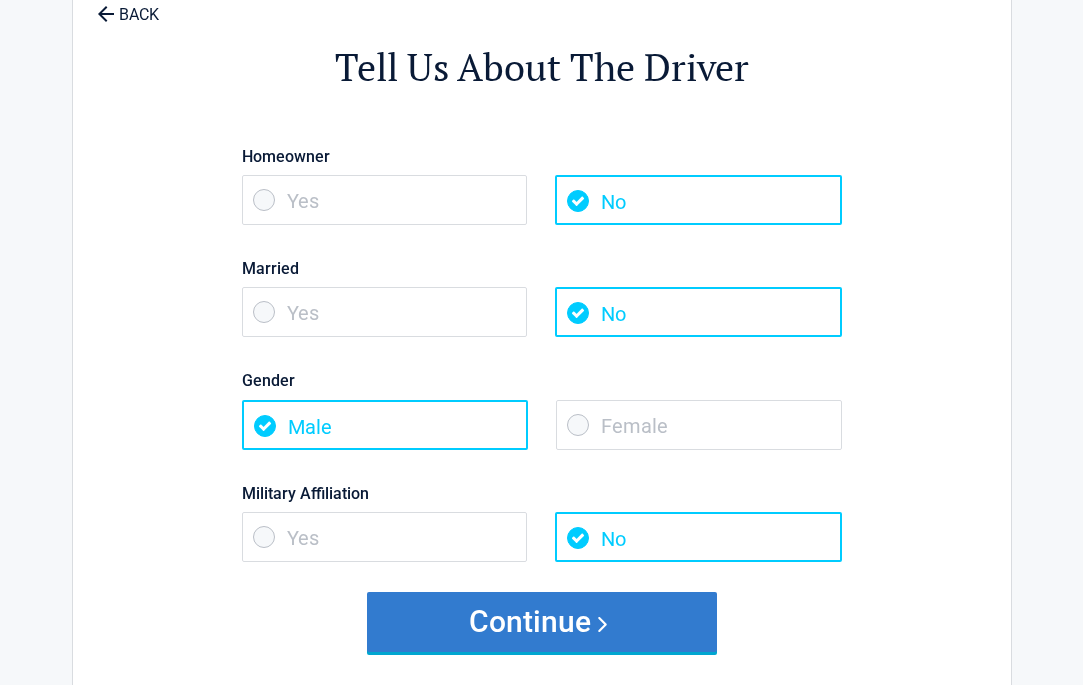 click on "Continue" at bounding box center (542, 622) 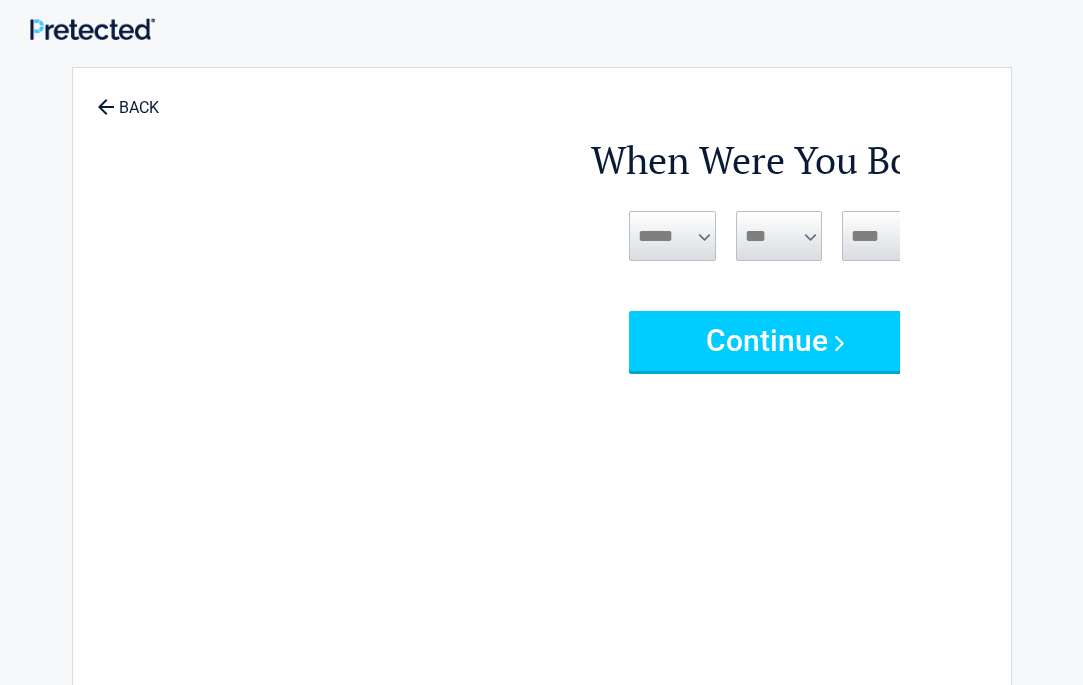 scroll, scrollTop: 0, scrollLeft: 0, axis: both 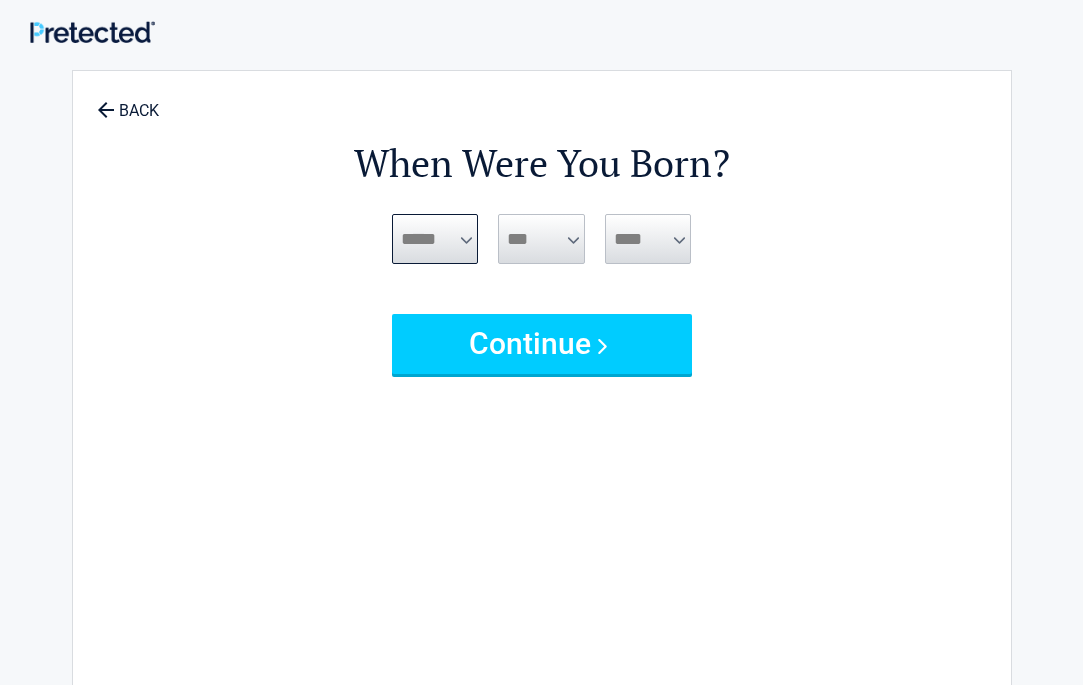 select on "*" 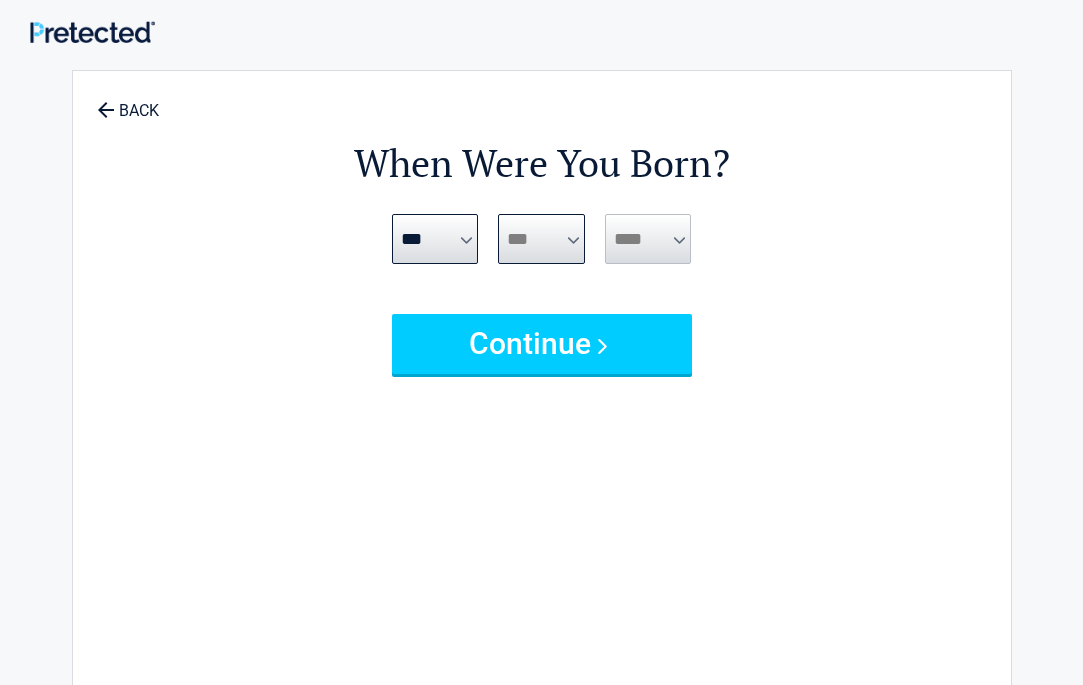 select on "*" 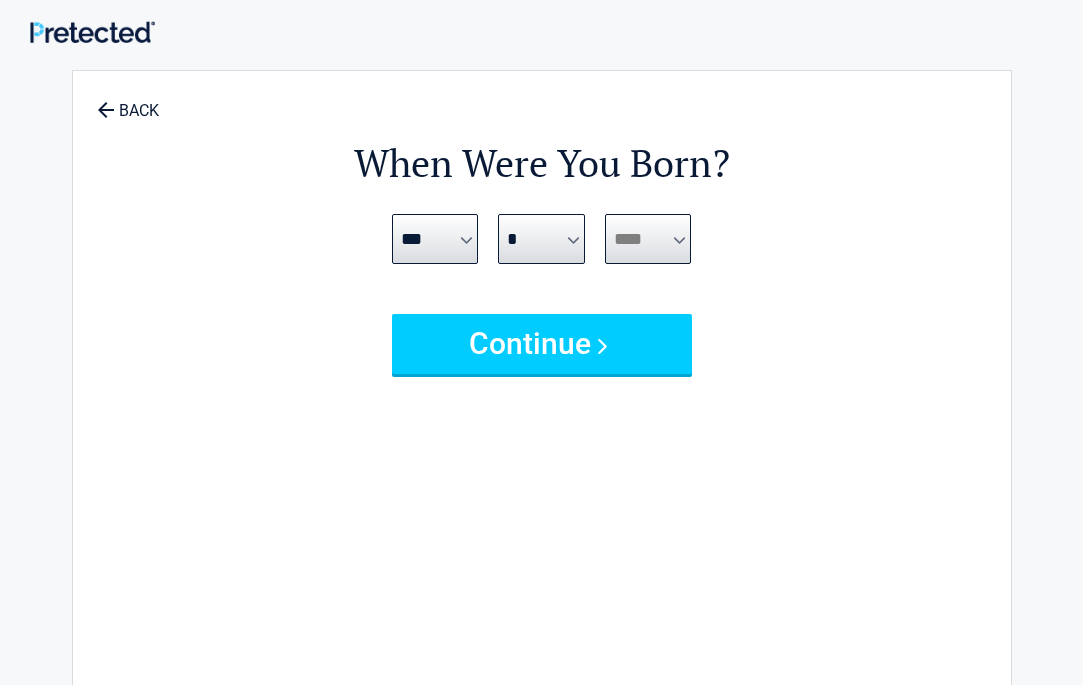 select on "****" 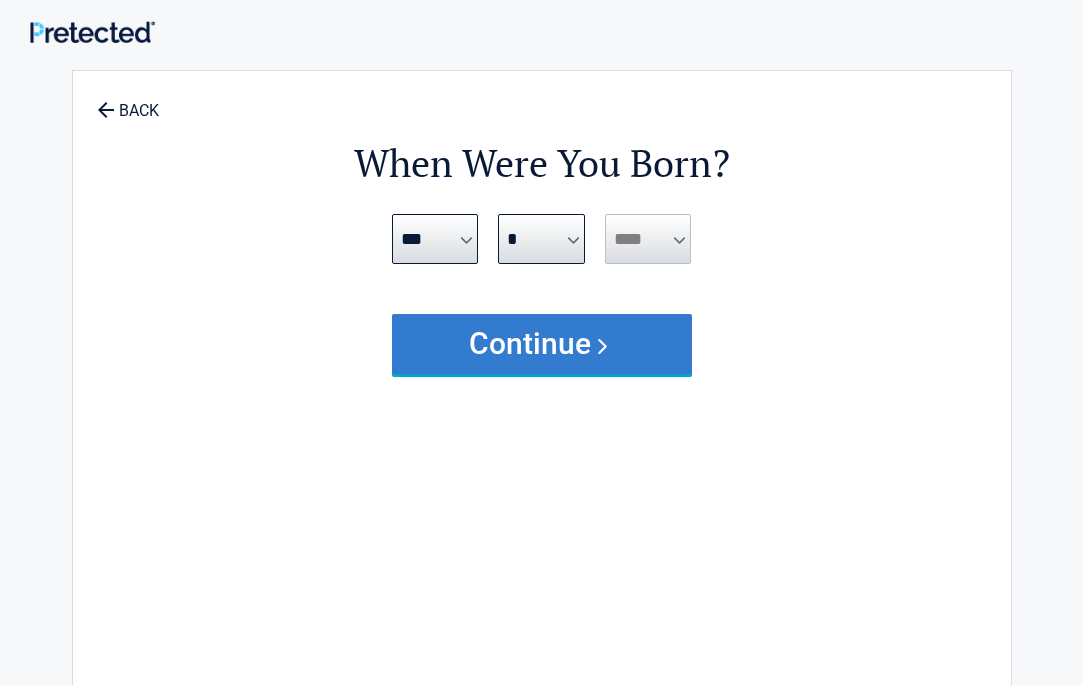 click on "Continue" at bounding box center (542, 344) 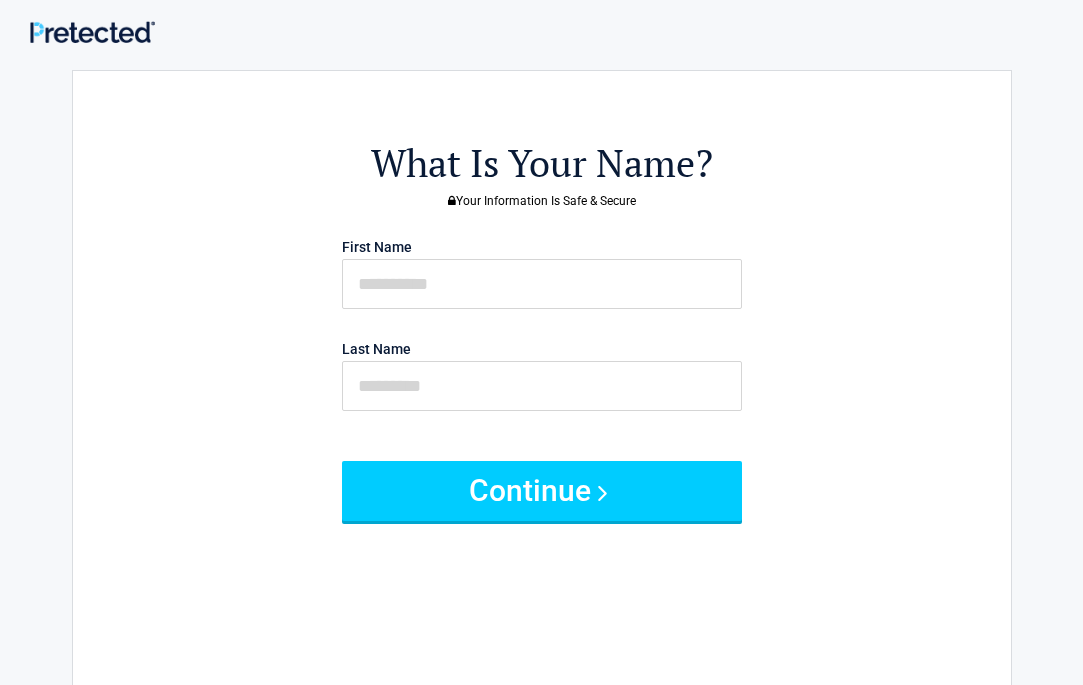 click on "First Name
Last Name" at bounding box center [542, 334] 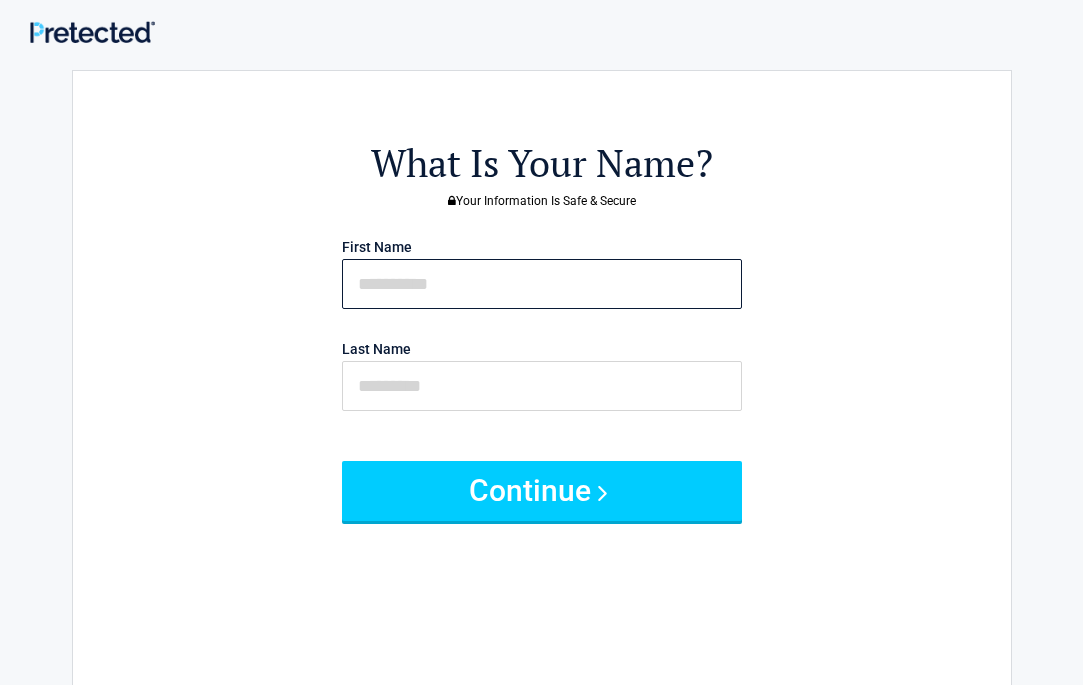 click at bounding box center [542, 284] 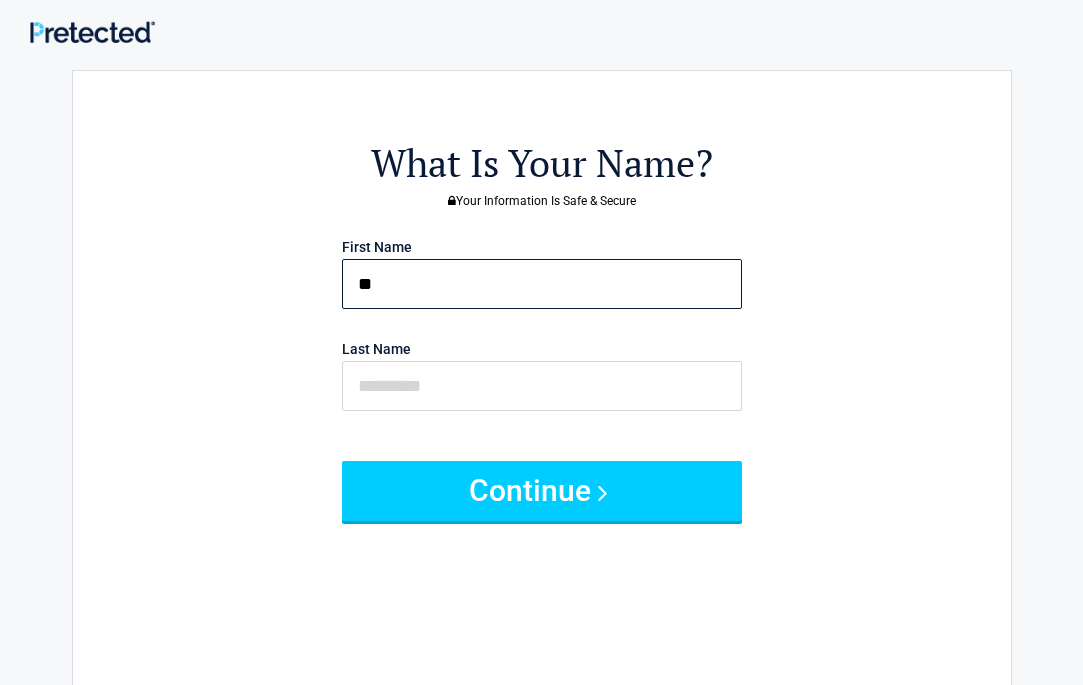 type on "*" 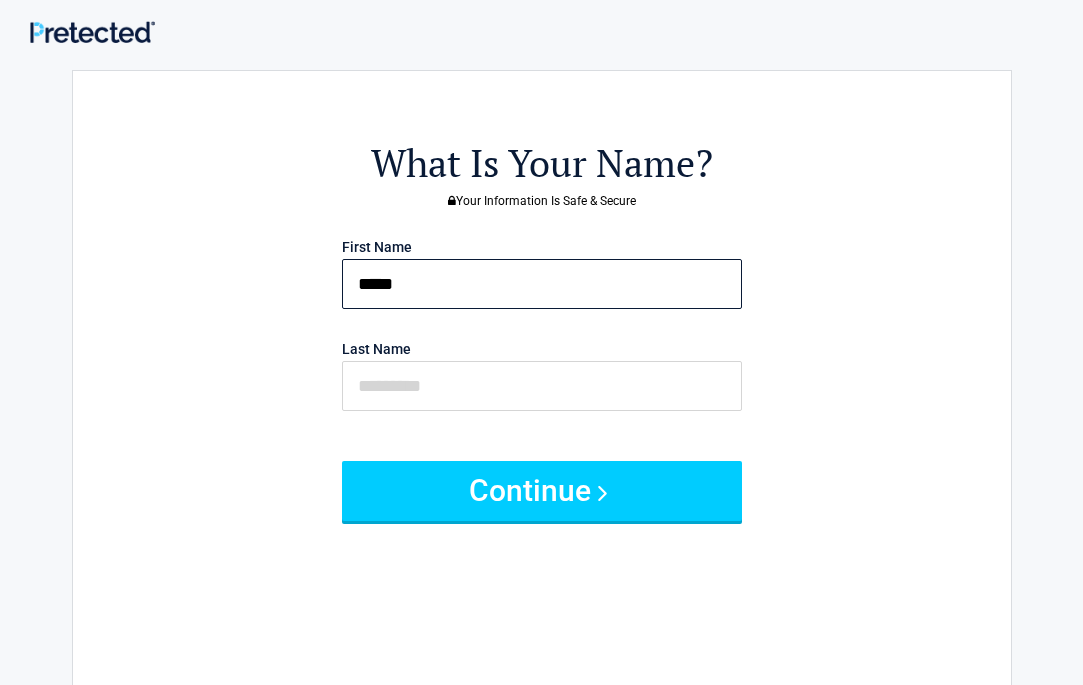 type on "*****" 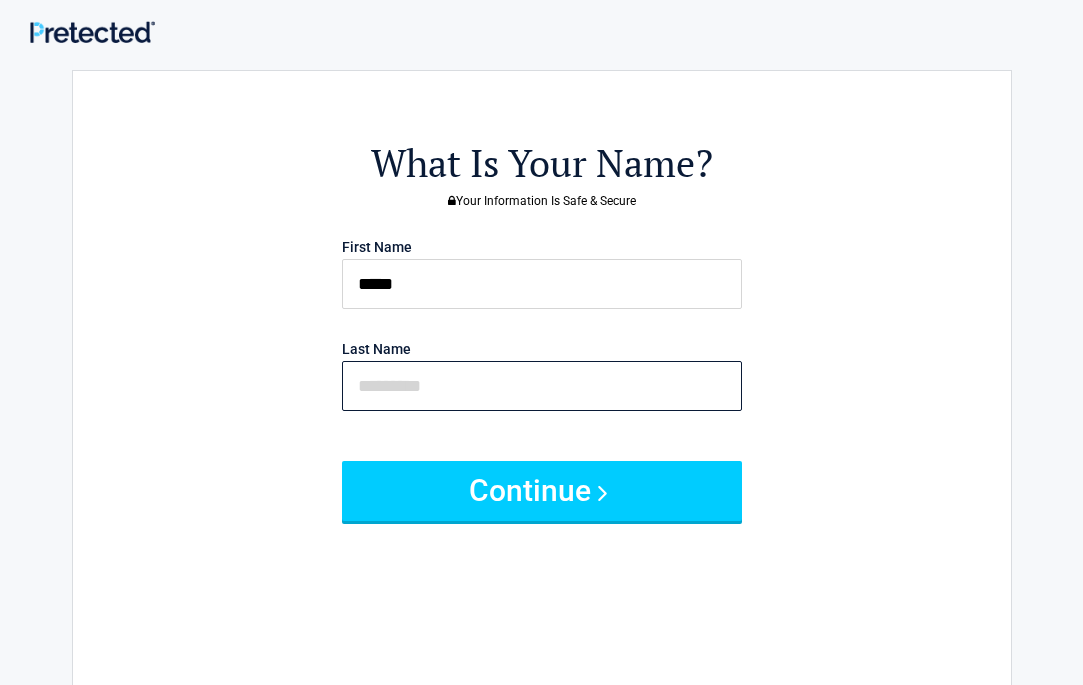 click at bounding box center (542, 386) 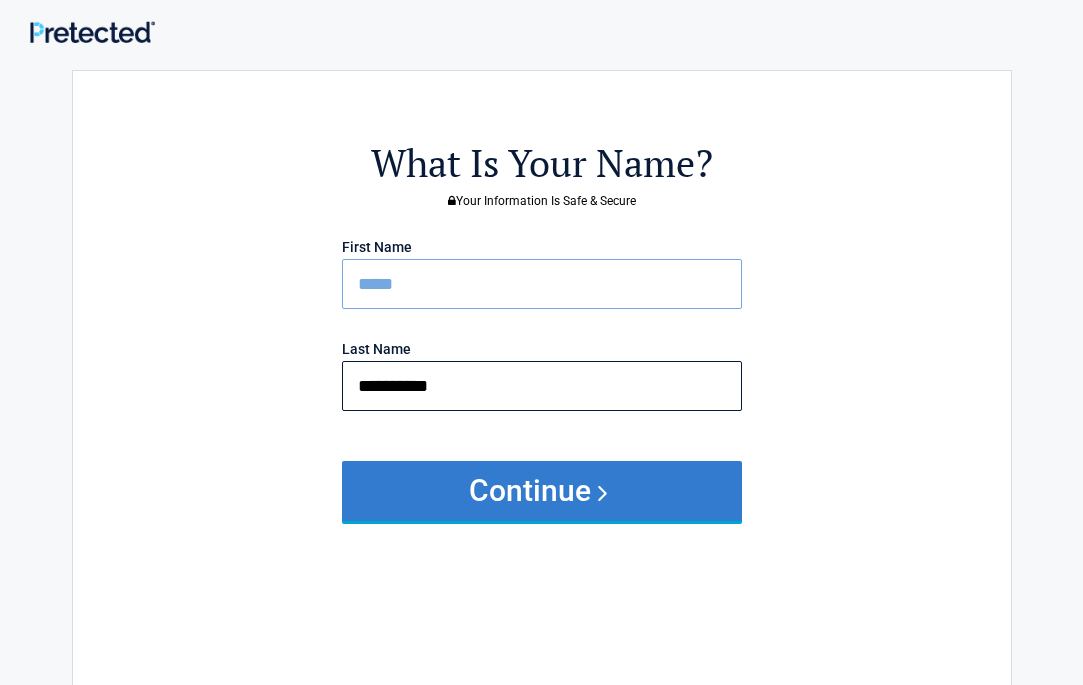 type on "**********" 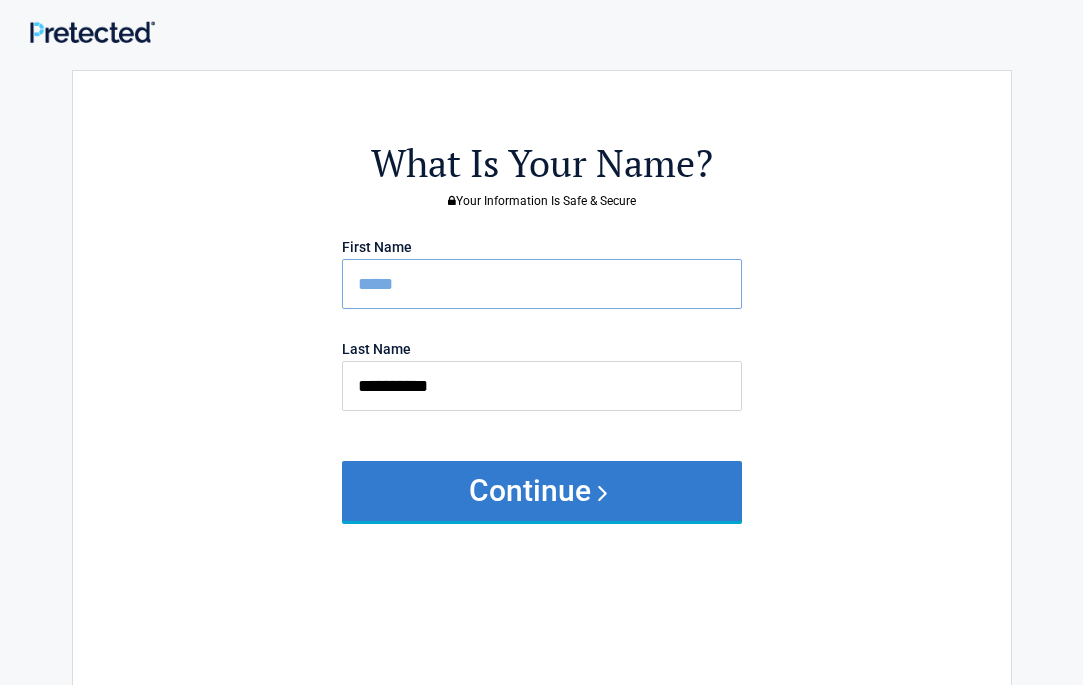 click on "Continue" at bounding box center [542, 491] 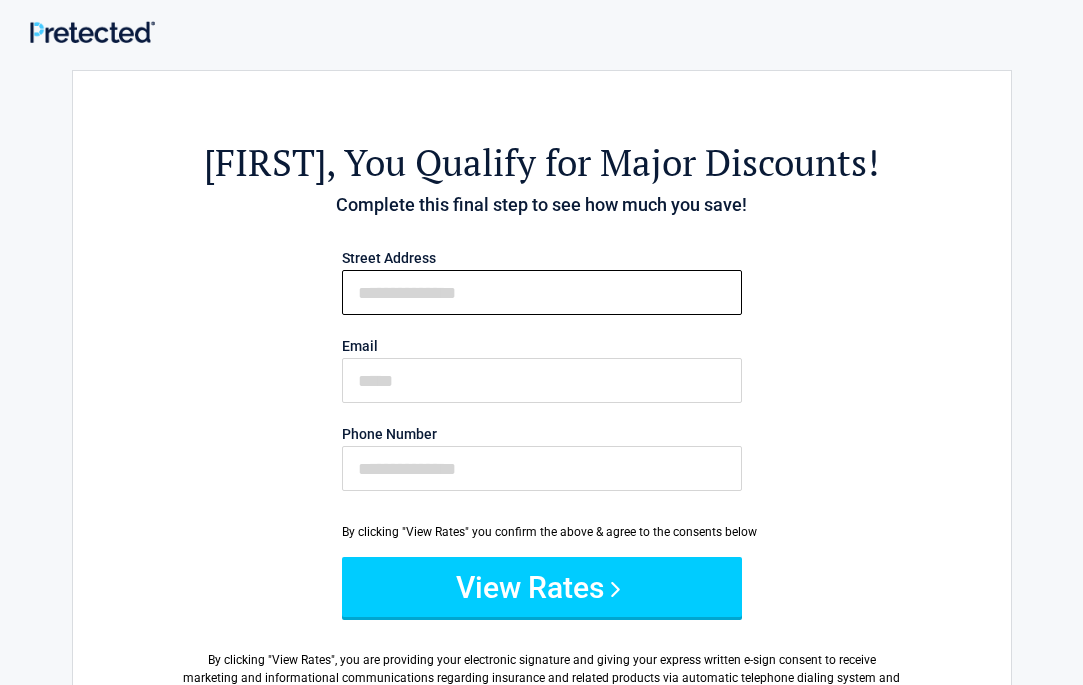 click on "First Name" at bounding box center [542, 292] 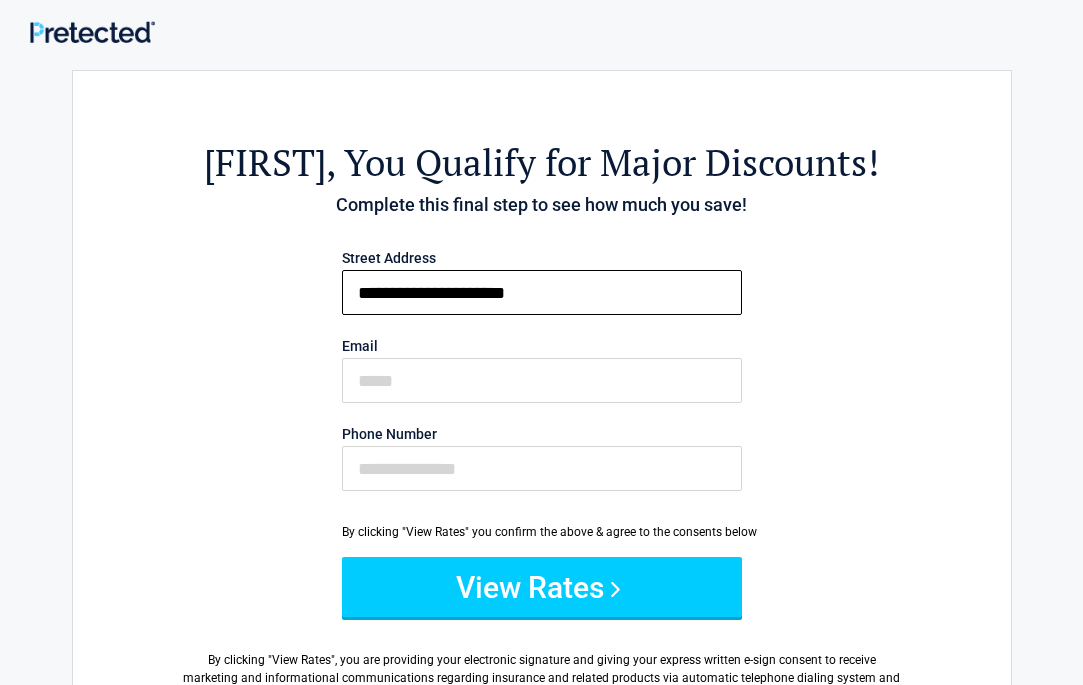 type on "**********" 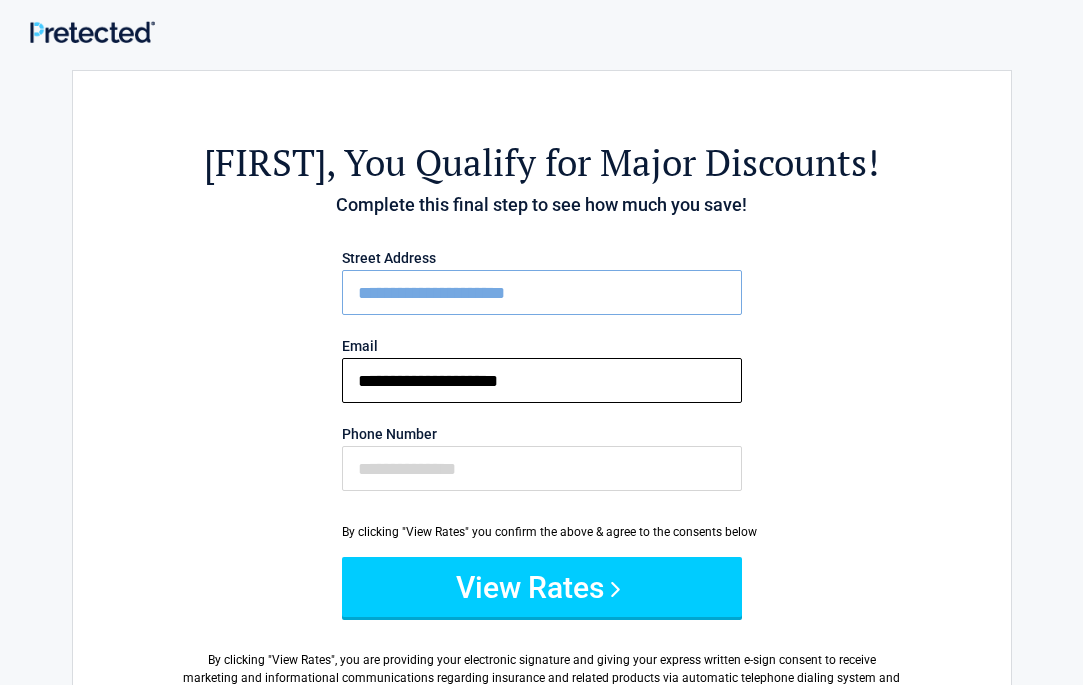 type on "**********" 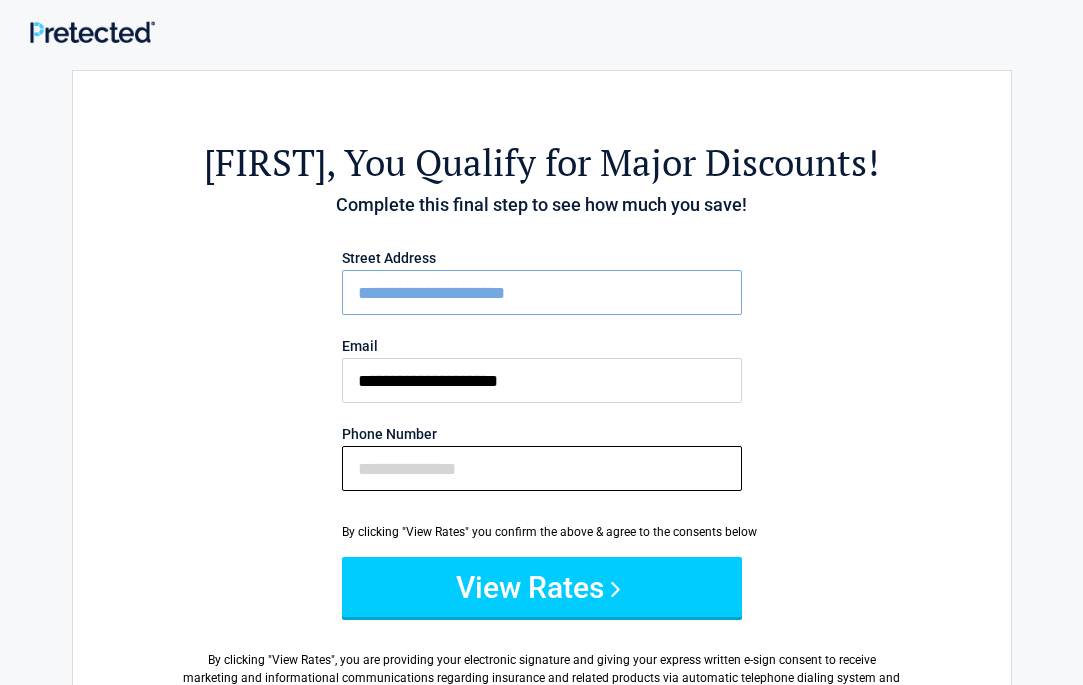 click on "Phone Number" at bounding box center (542, 468) 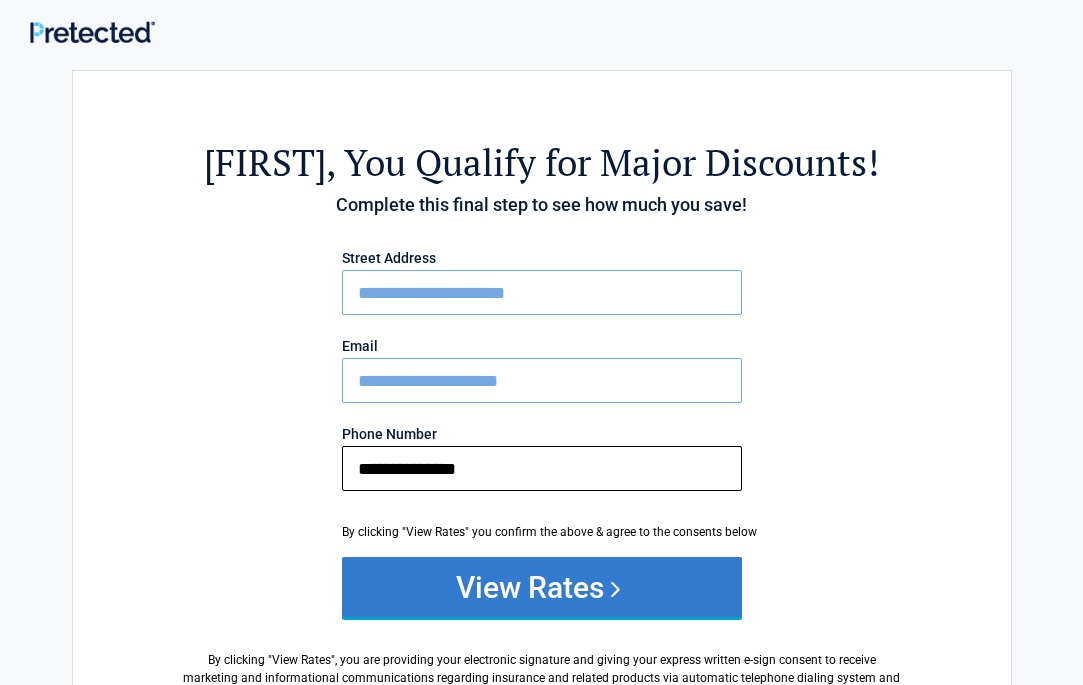 type on "**********" 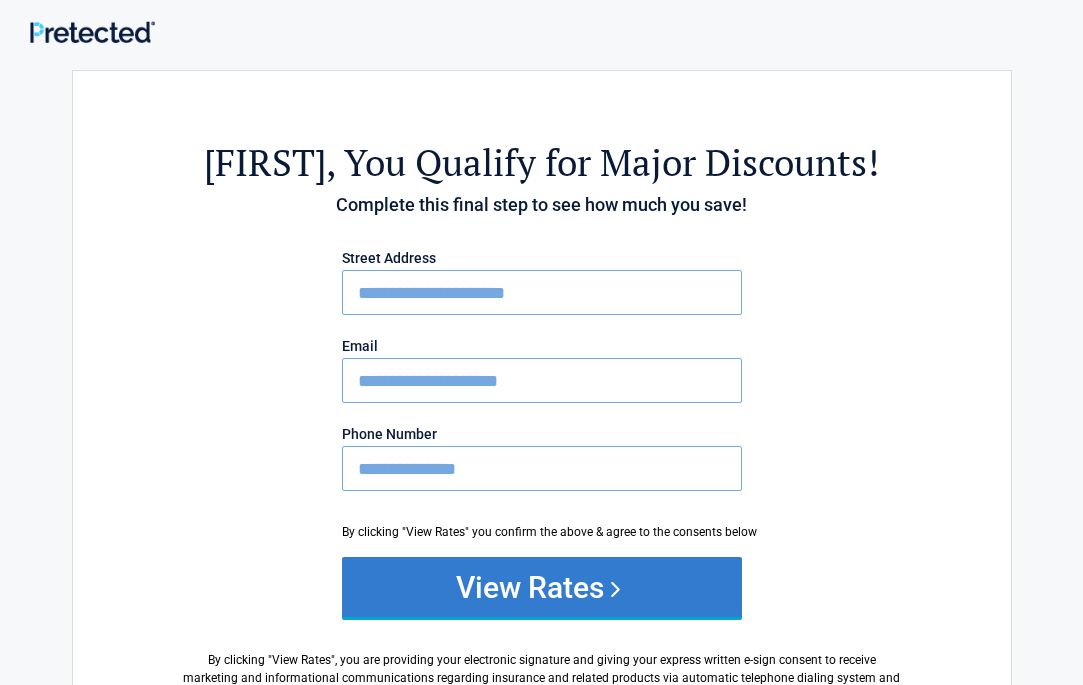 click on "View Rates" at bounding box center [542, 587] 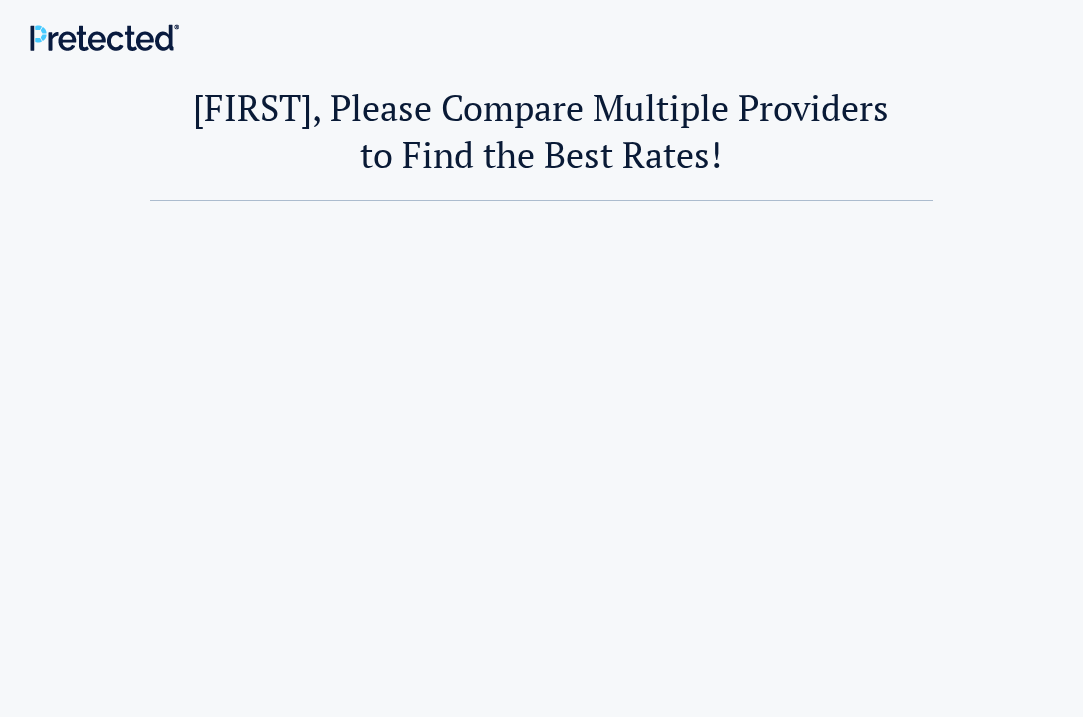 scroll, scrollTop: 0, scrollLeft: 0, axis: both 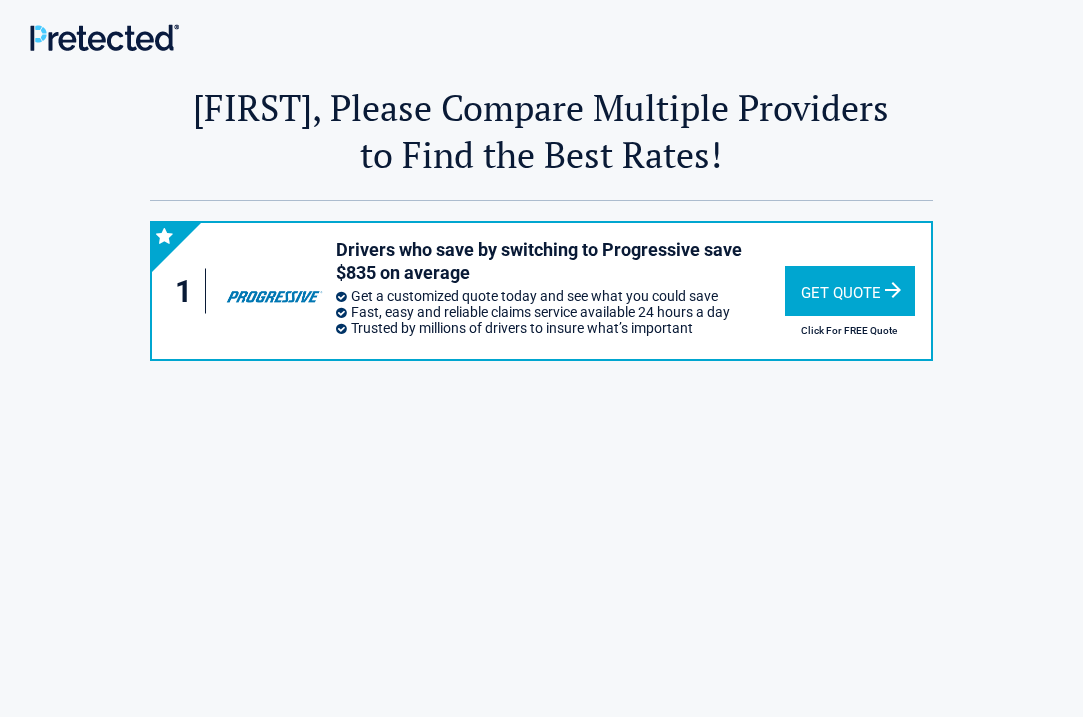 click on "Get a customized quote today and see what you could save" at bounding box center [560, 296] 